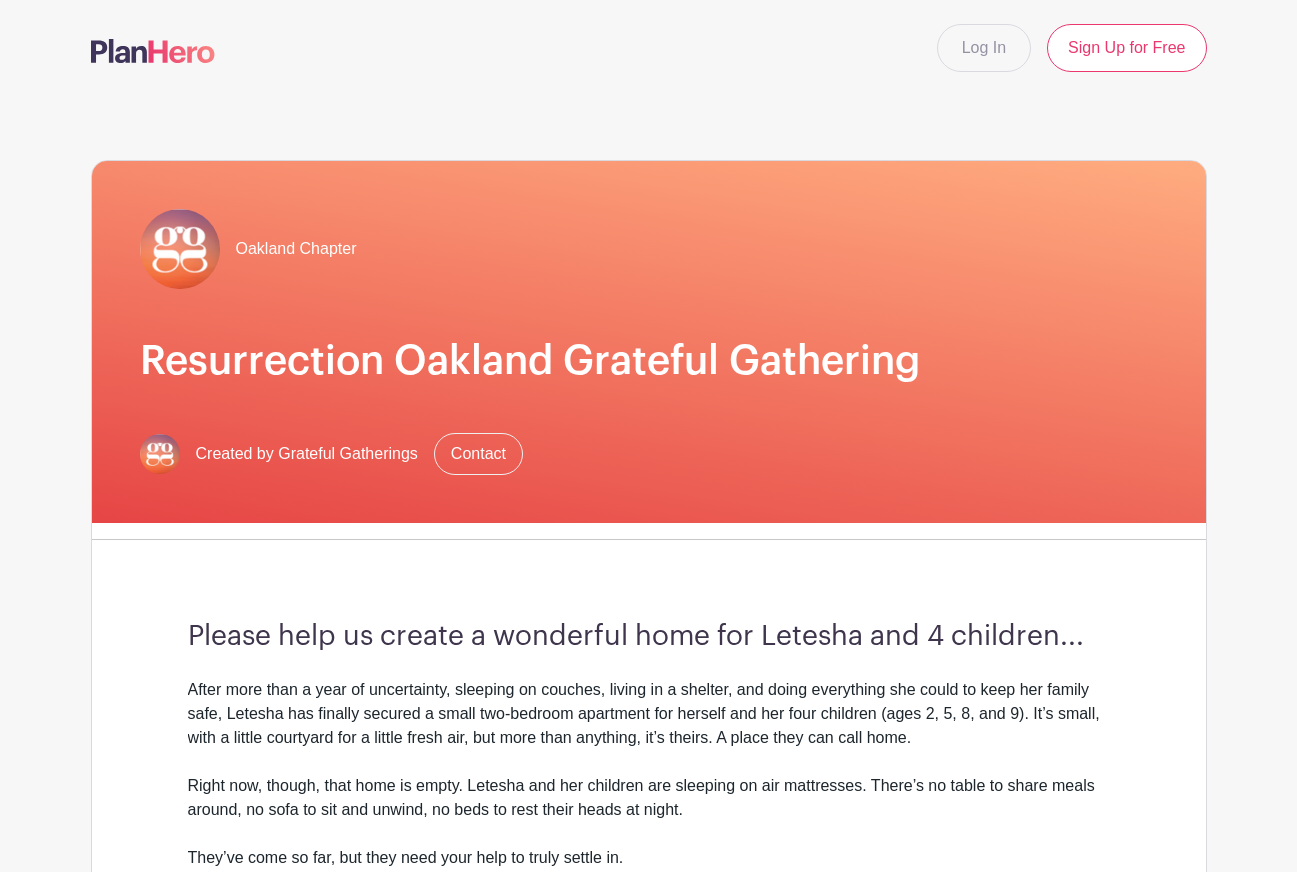 scroll, scrollTop: 0, scrollLeft: 0, axis: both 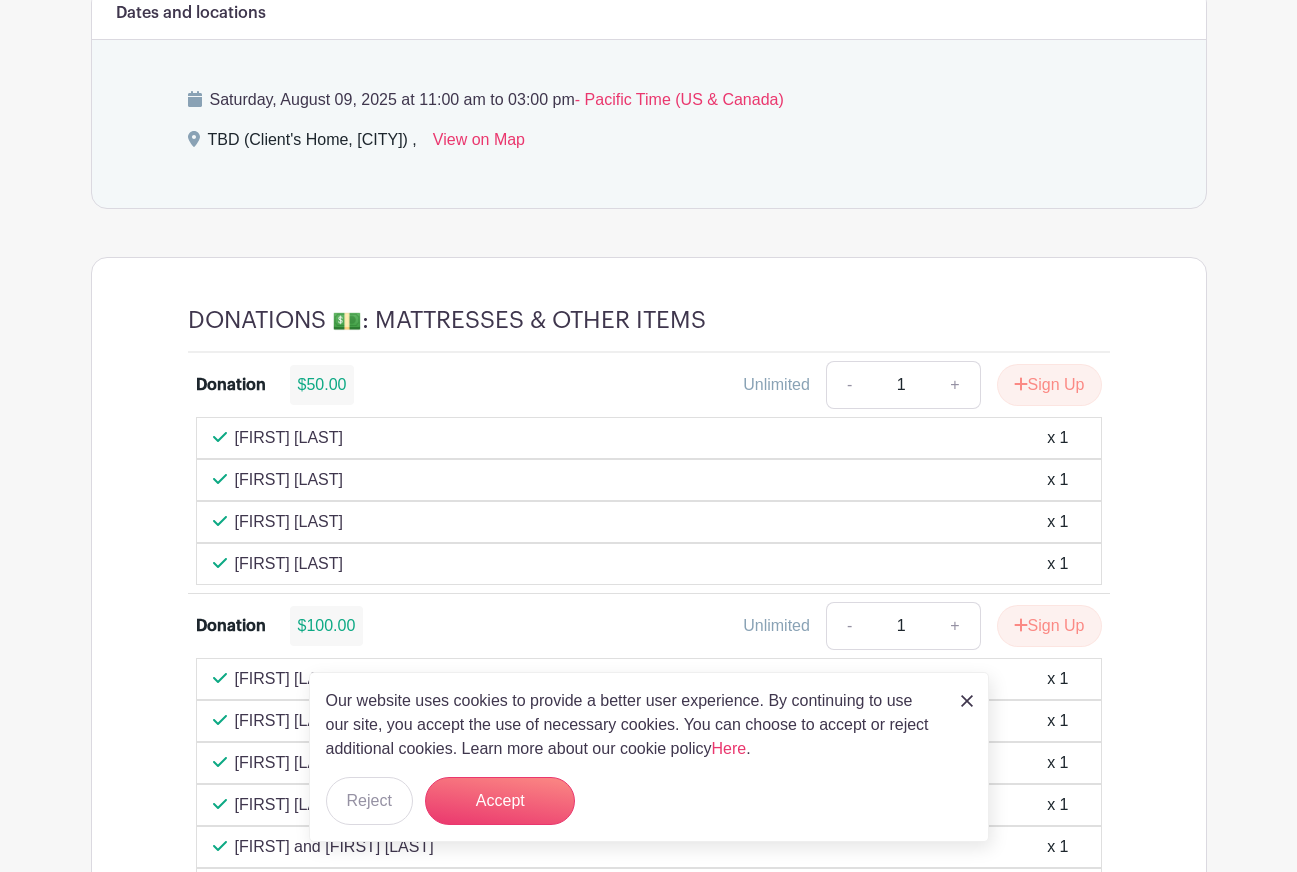 click on "Our website uses cookies to provide a better user experience. By continuing to use our site, you accept the use of necessary cookies. You can choose to accept or reject additional cookies. Learn more about our cookie policy  Here .
Reject
Accept" at bounding box center (649, 757) 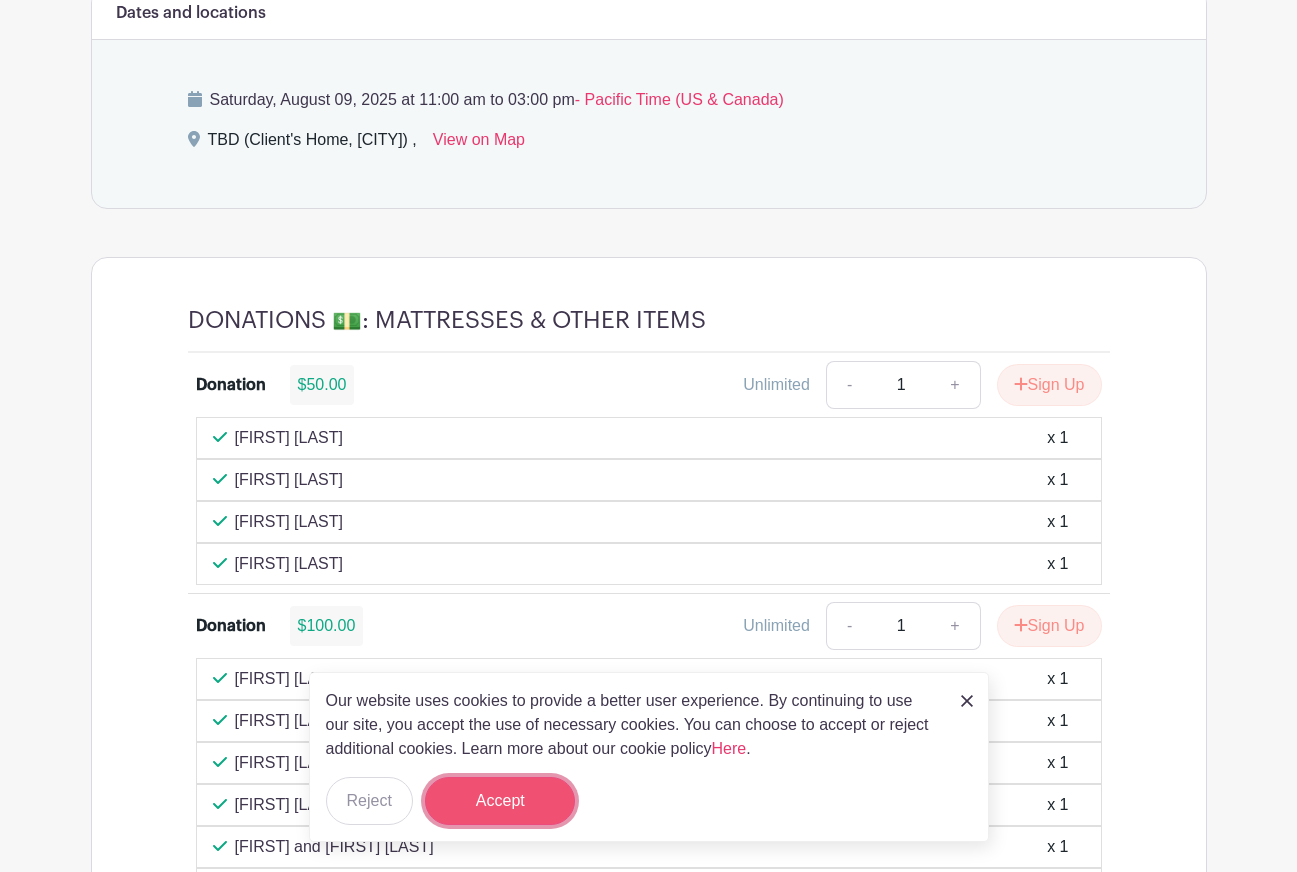 click on "Accept" at bounding box center [500, 801] 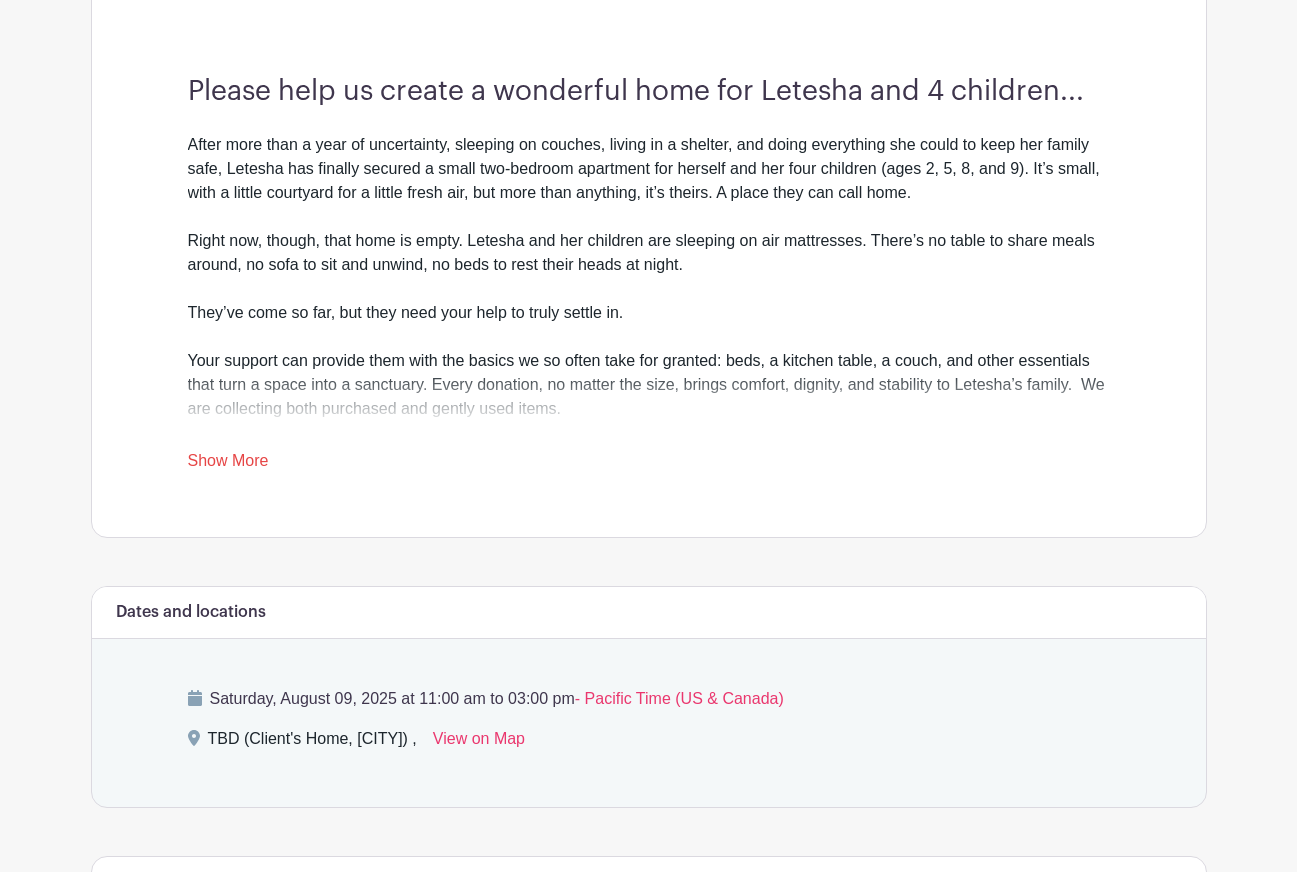 scroll, scrollTop: 511, scrollLeft: 0, axis: vertical 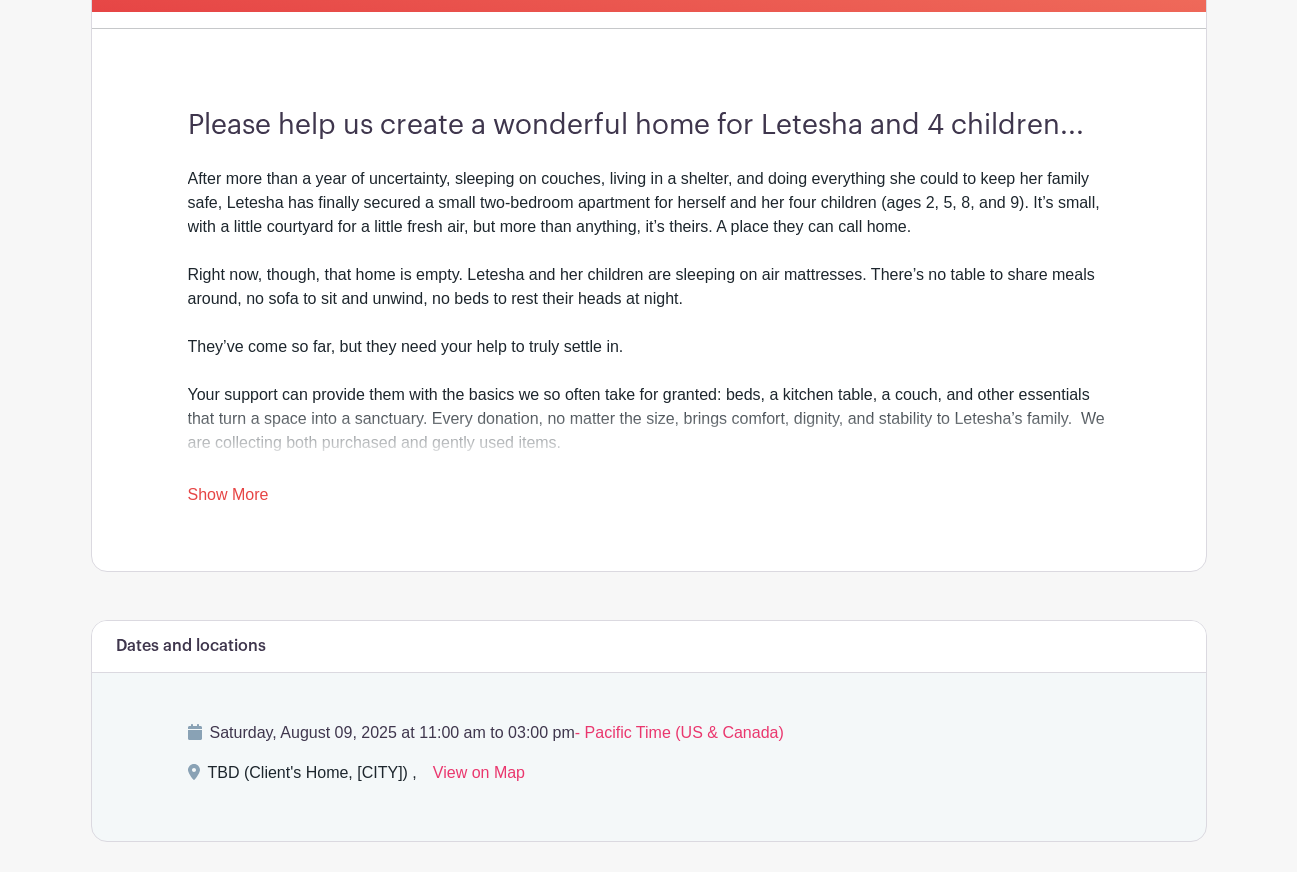 click on "Show More" at bounding box center (228, 498) 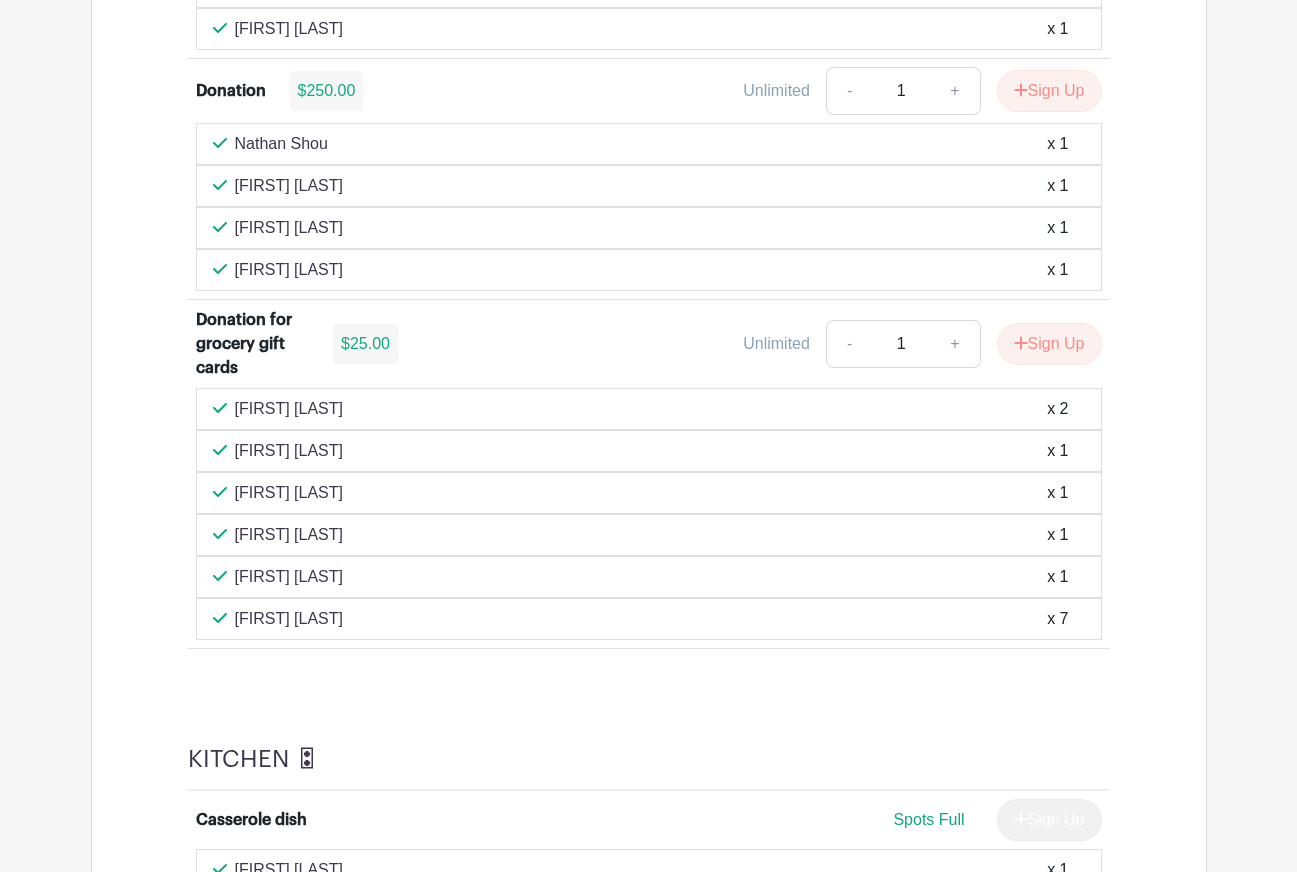 scroll, scrollTop: 2390, scrollLeft: 0, axis: vertical 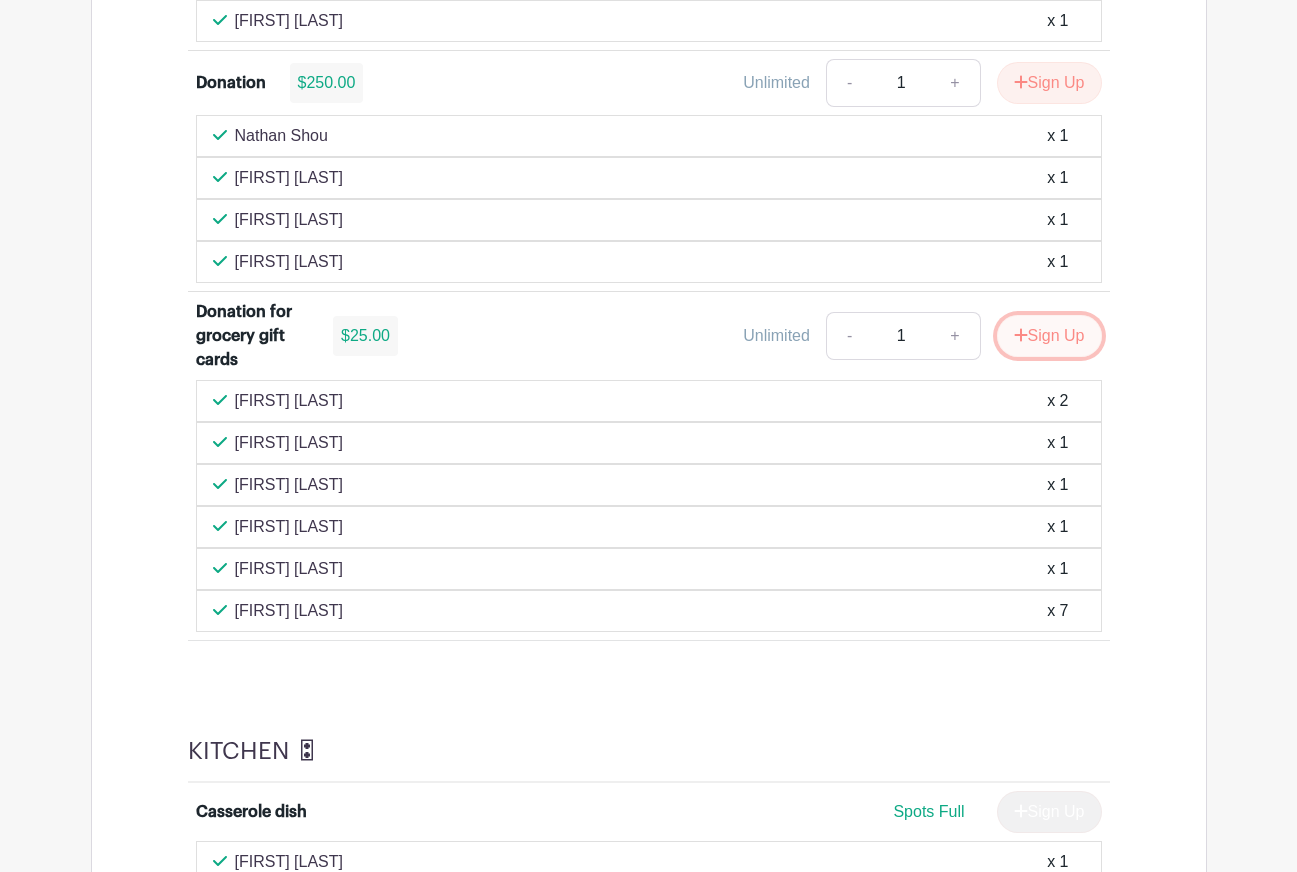click on "Sign Up" at bounding box center (1049, 336) 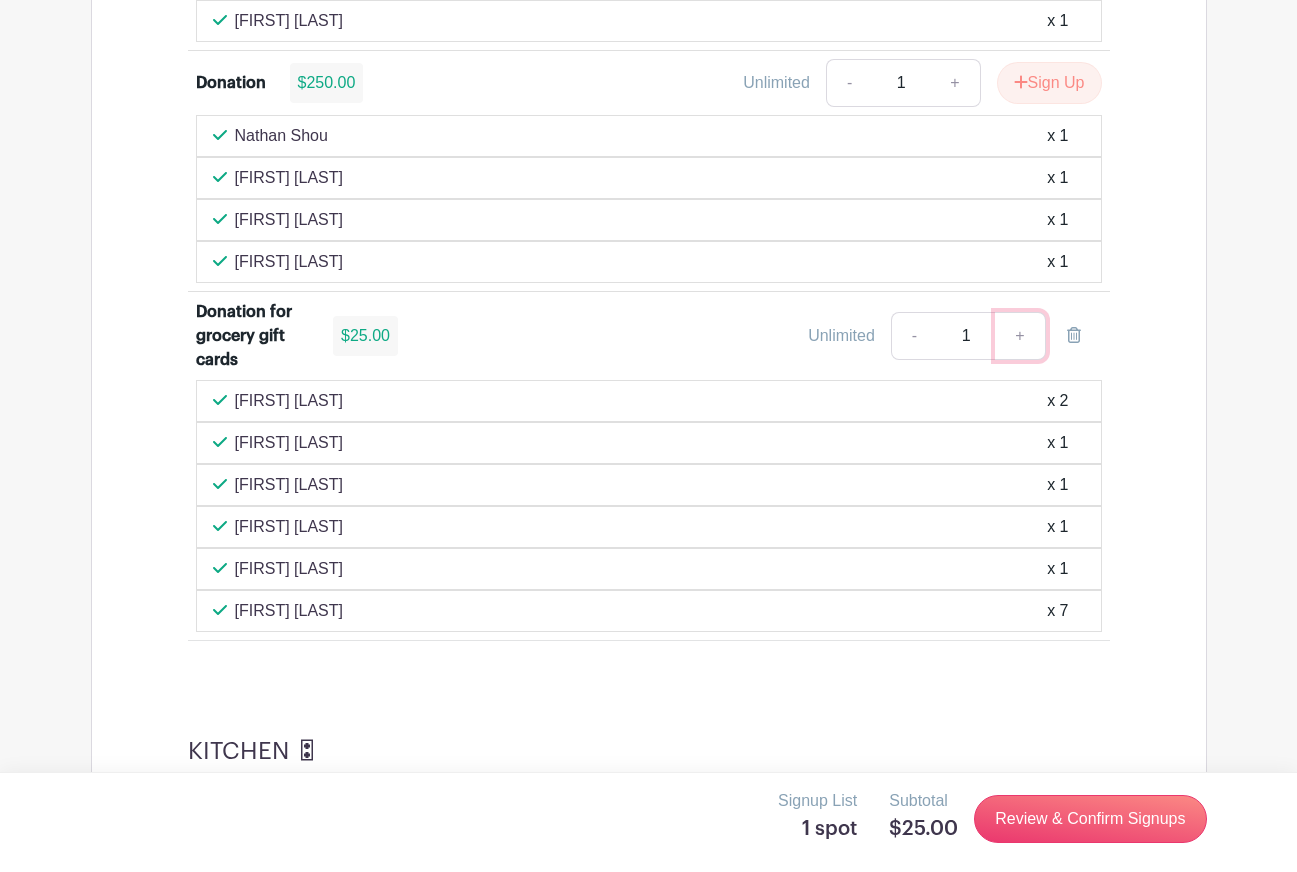click on "+" at bounding box center [1020, 336] 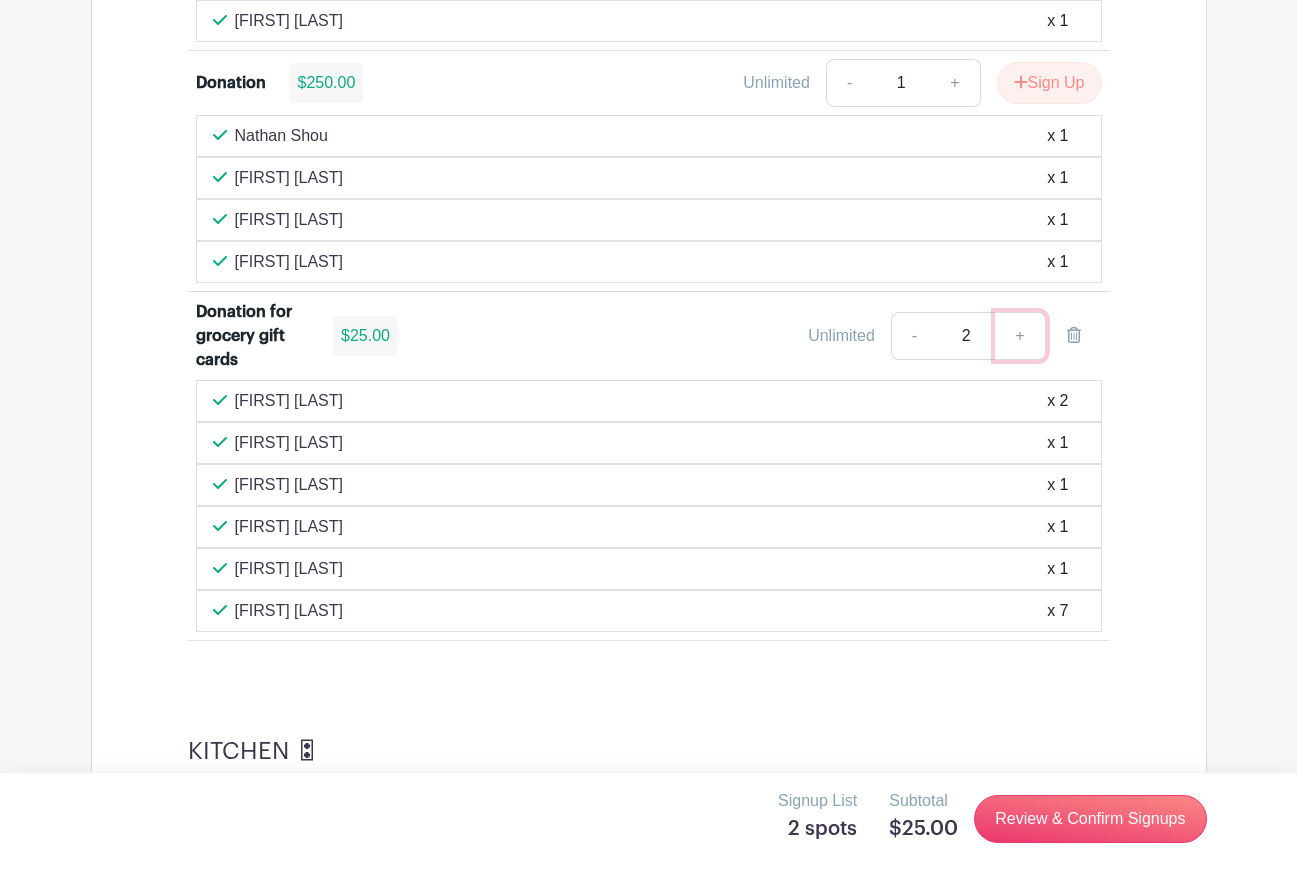 click on "+" at bounding box center (1020, 336) 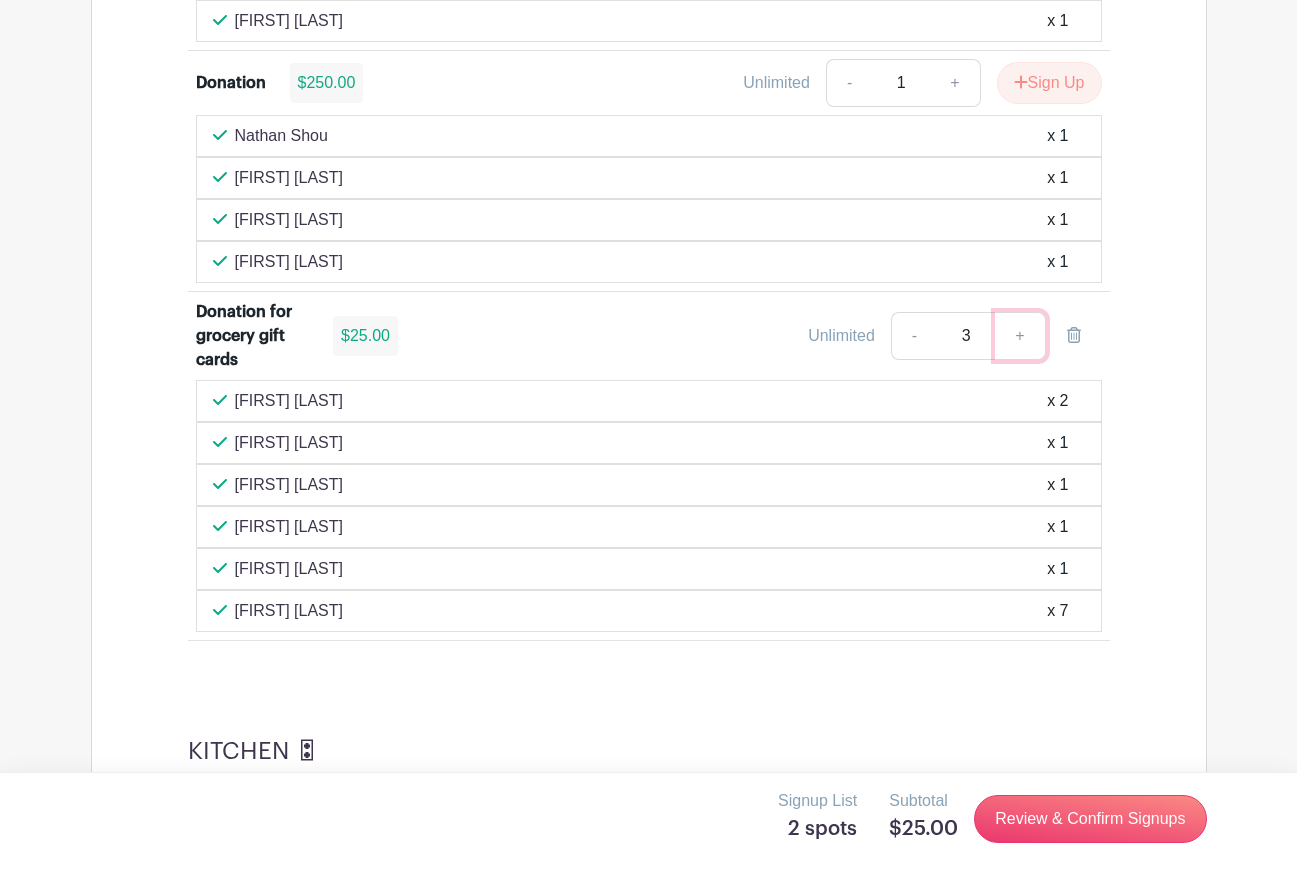 click on "+" at bounding box center [1020, 336] 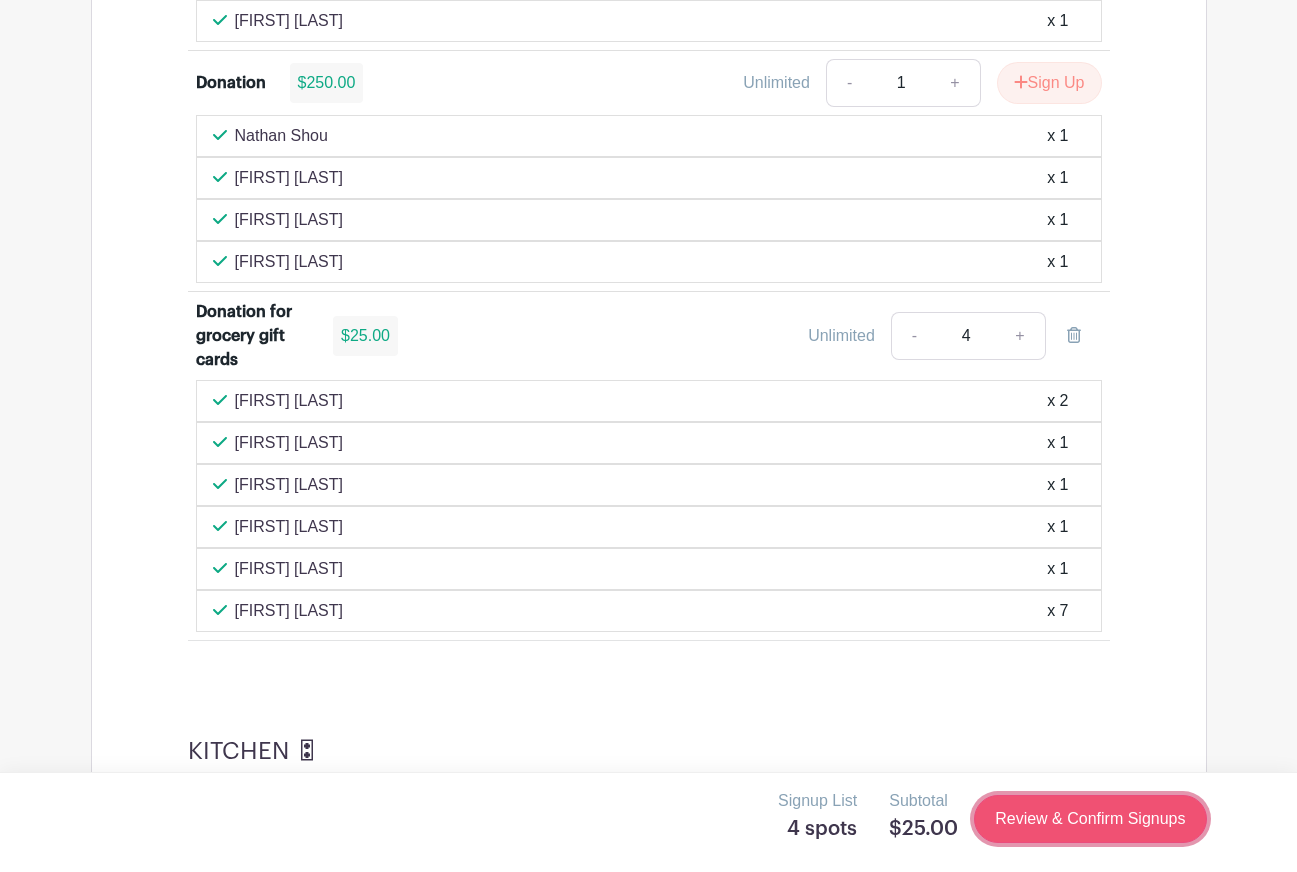 click on "Review & Confirm Signups" at bounding box center [1090, 819] 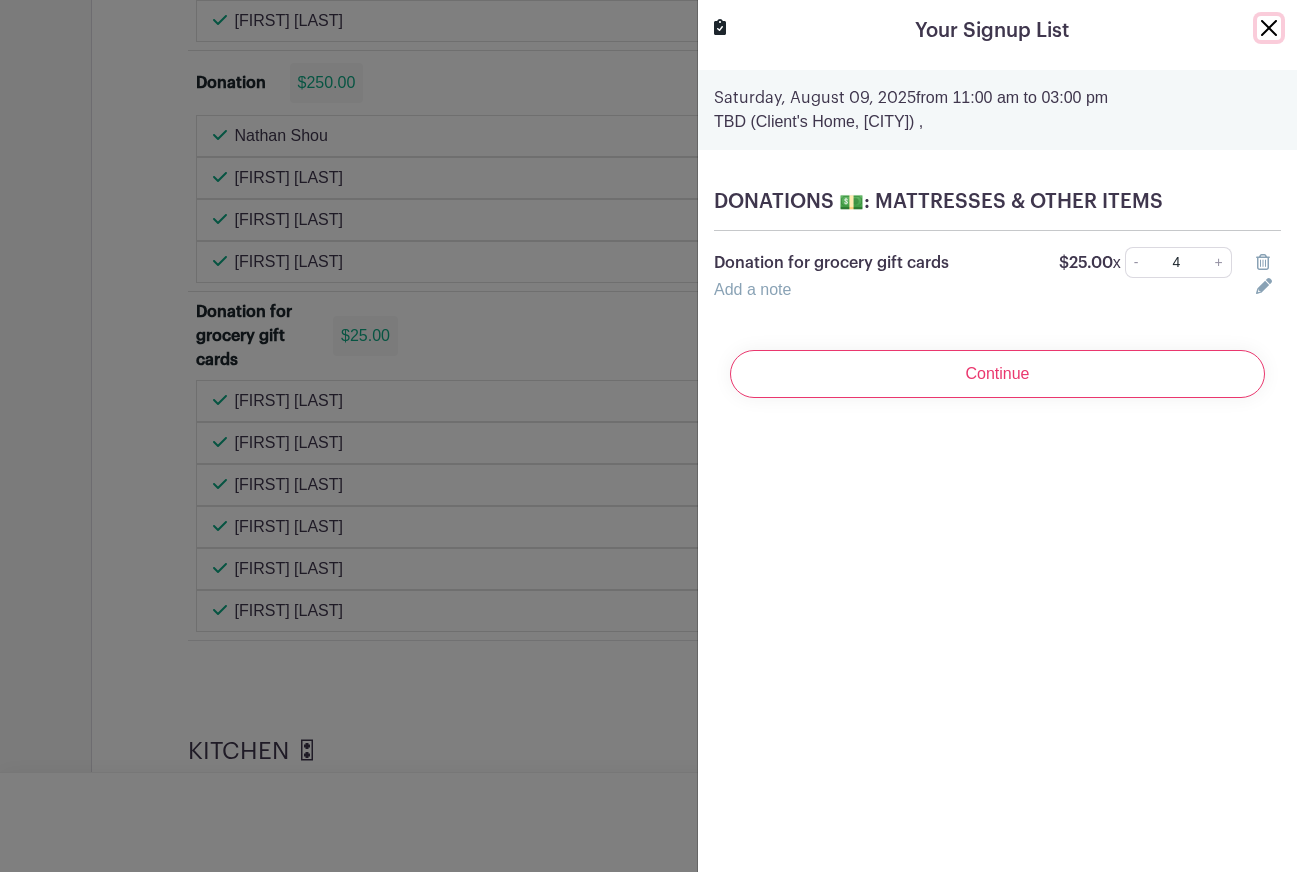click at bounding box center (1269, 28) 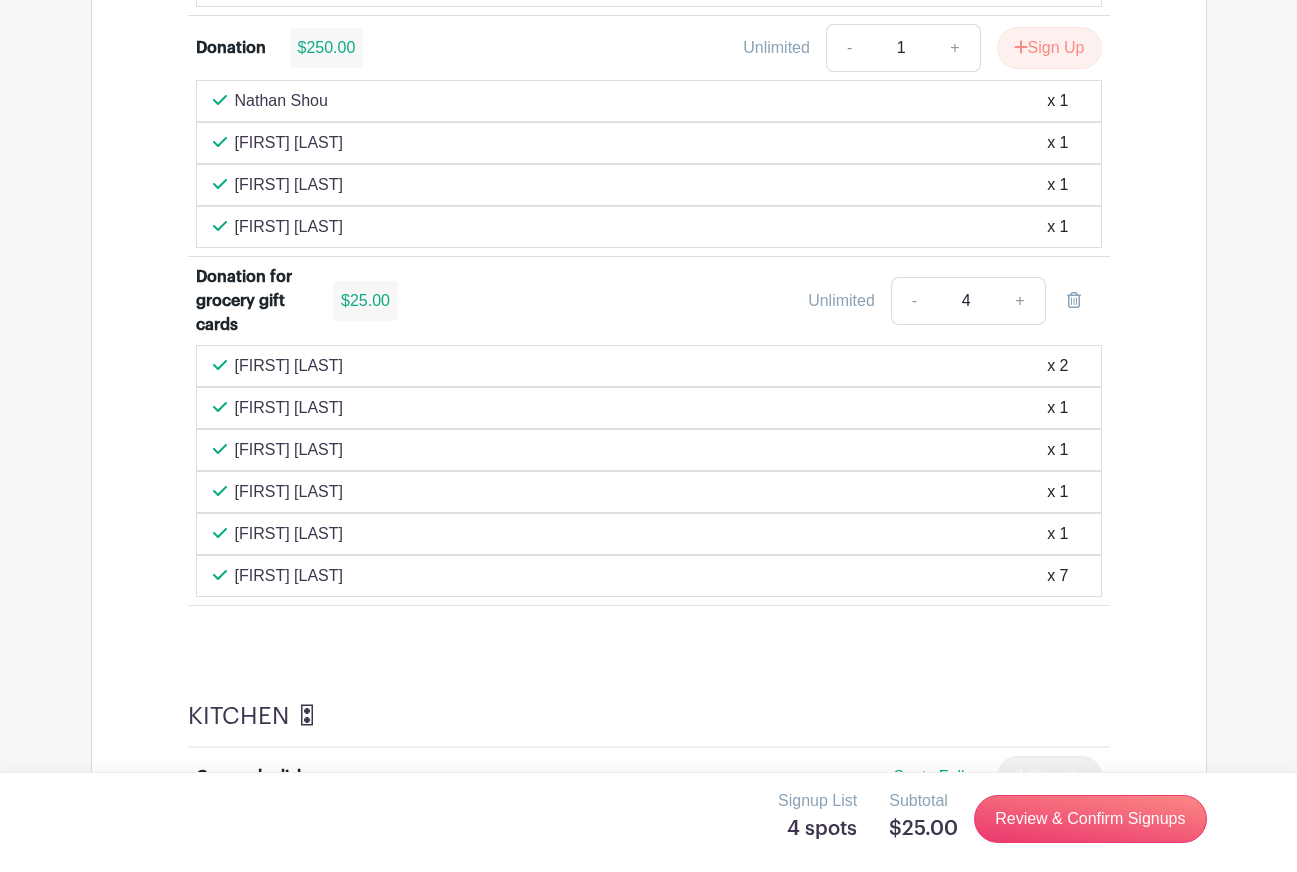 scroll, scrollTop: 2444, scrollLeft: 0, axis: vertical 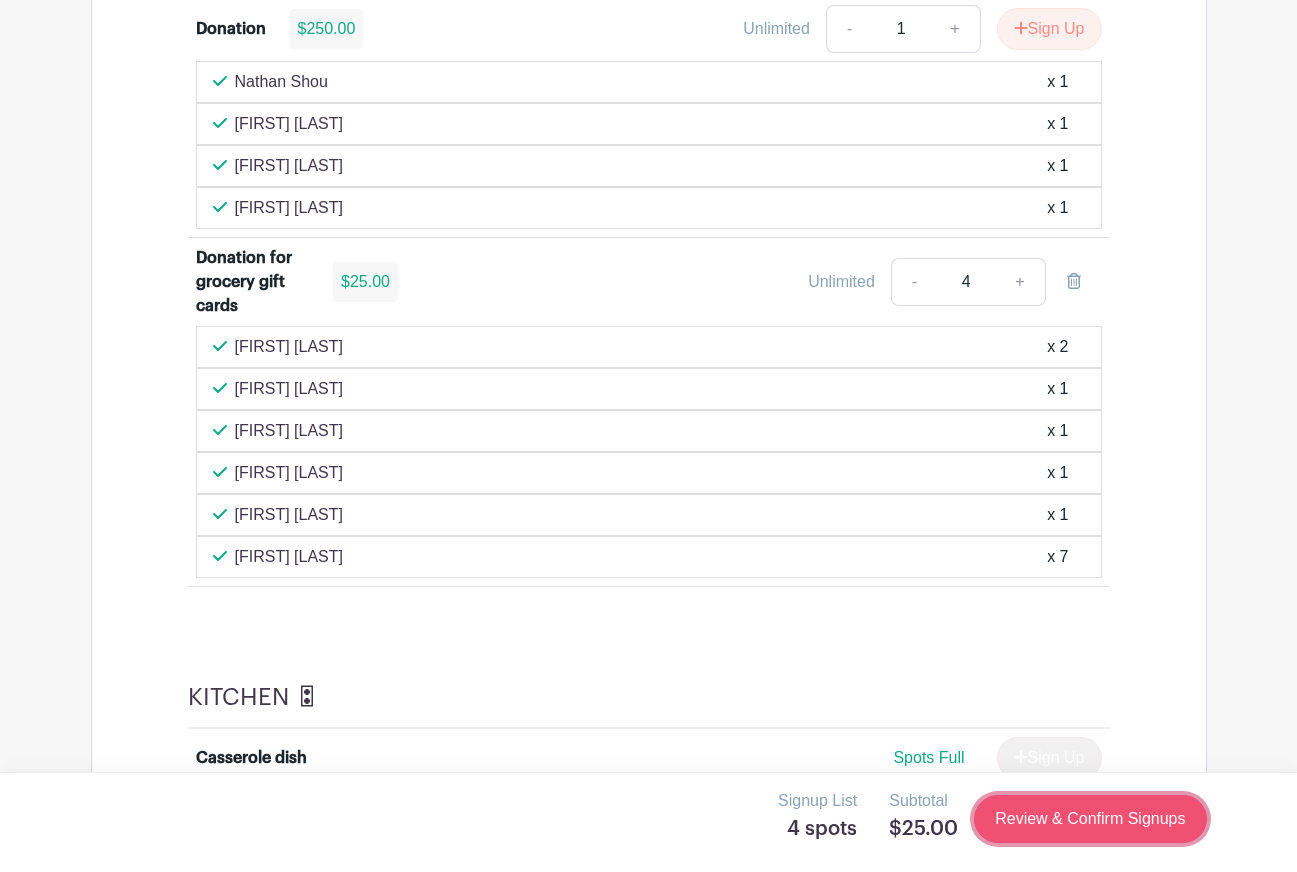 click on "Review & Confirm Signups" at bounding box center (1090, 819) 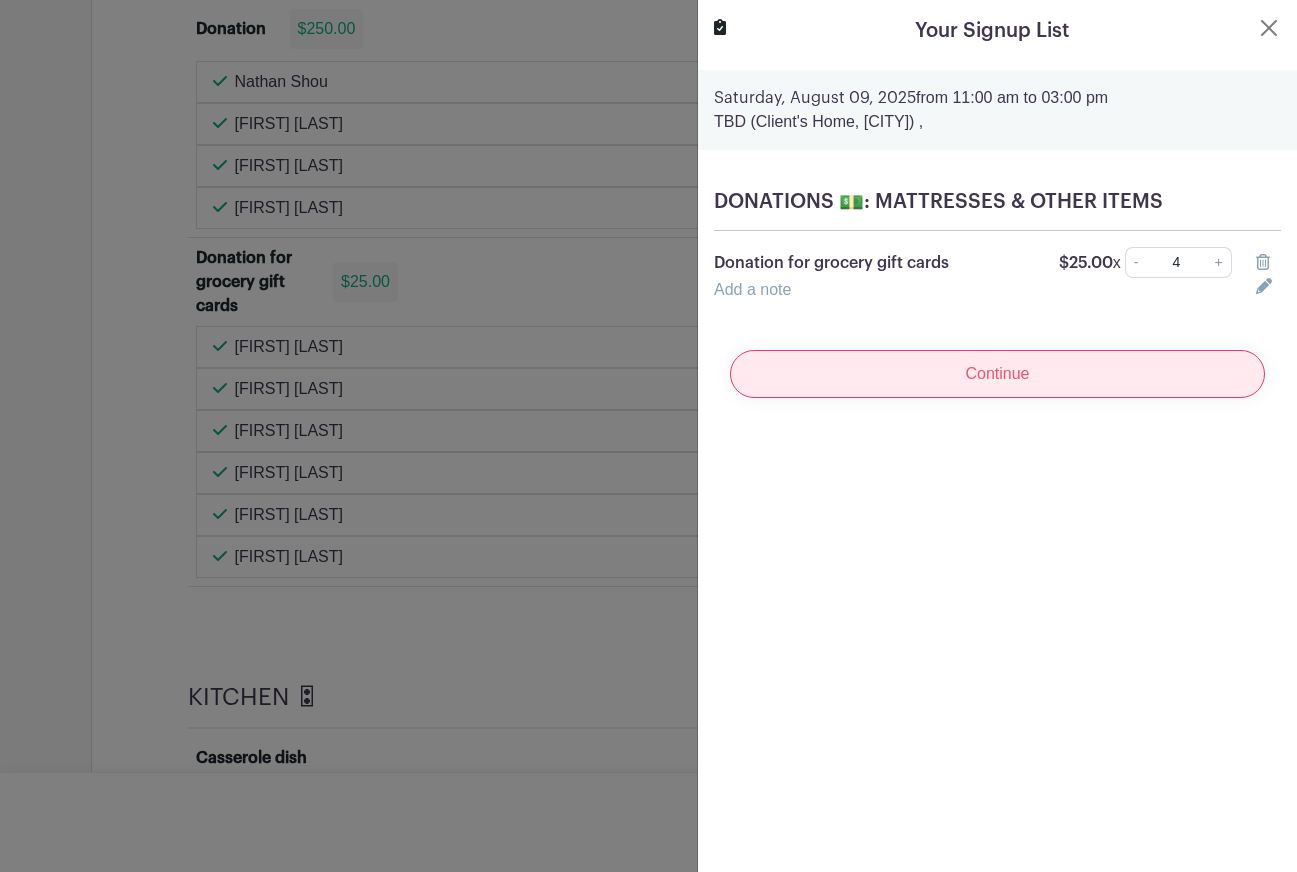 click on "Continue" at bounding box center [997, 374] 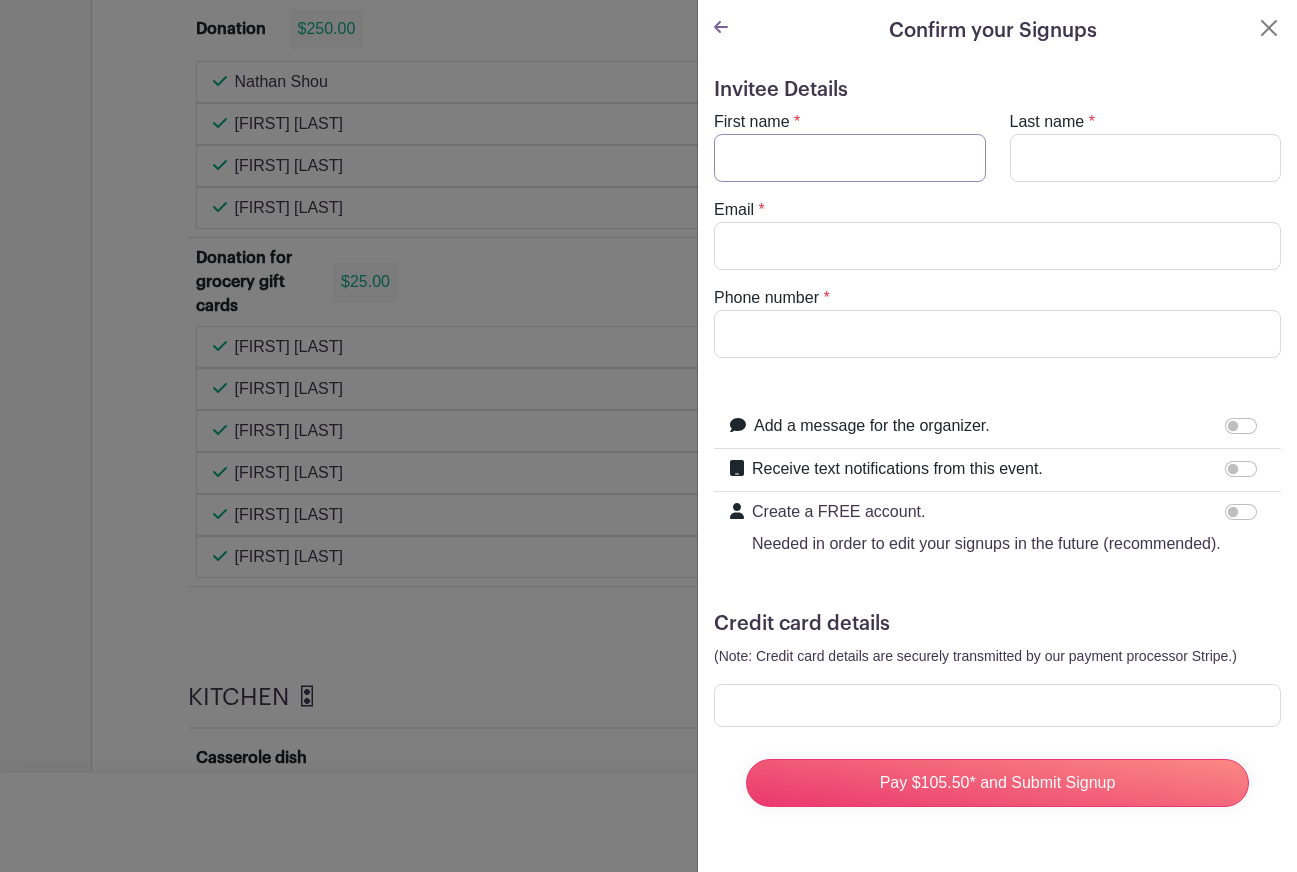 click on "First name" at bounding box center (850, 158) 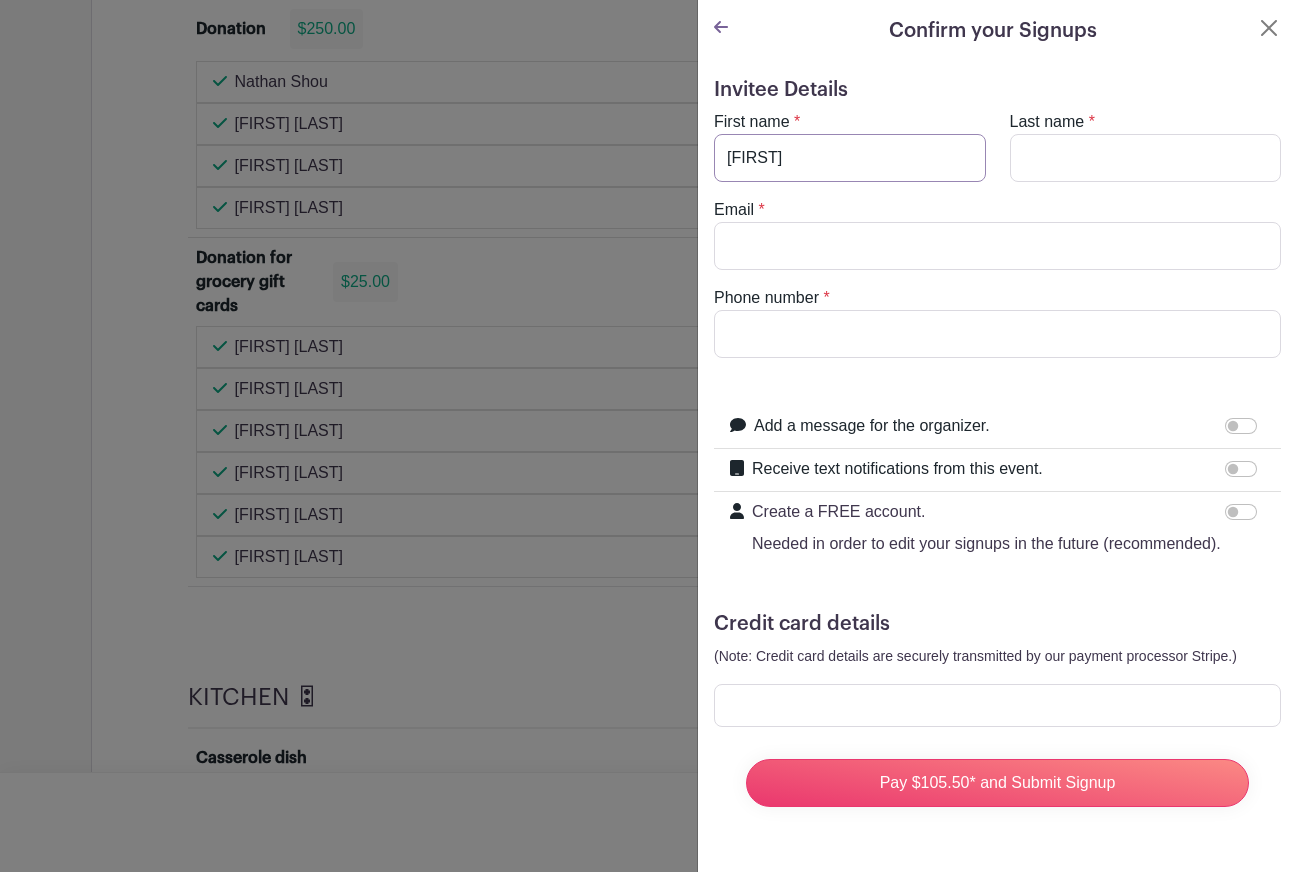type on "[FIRST]" 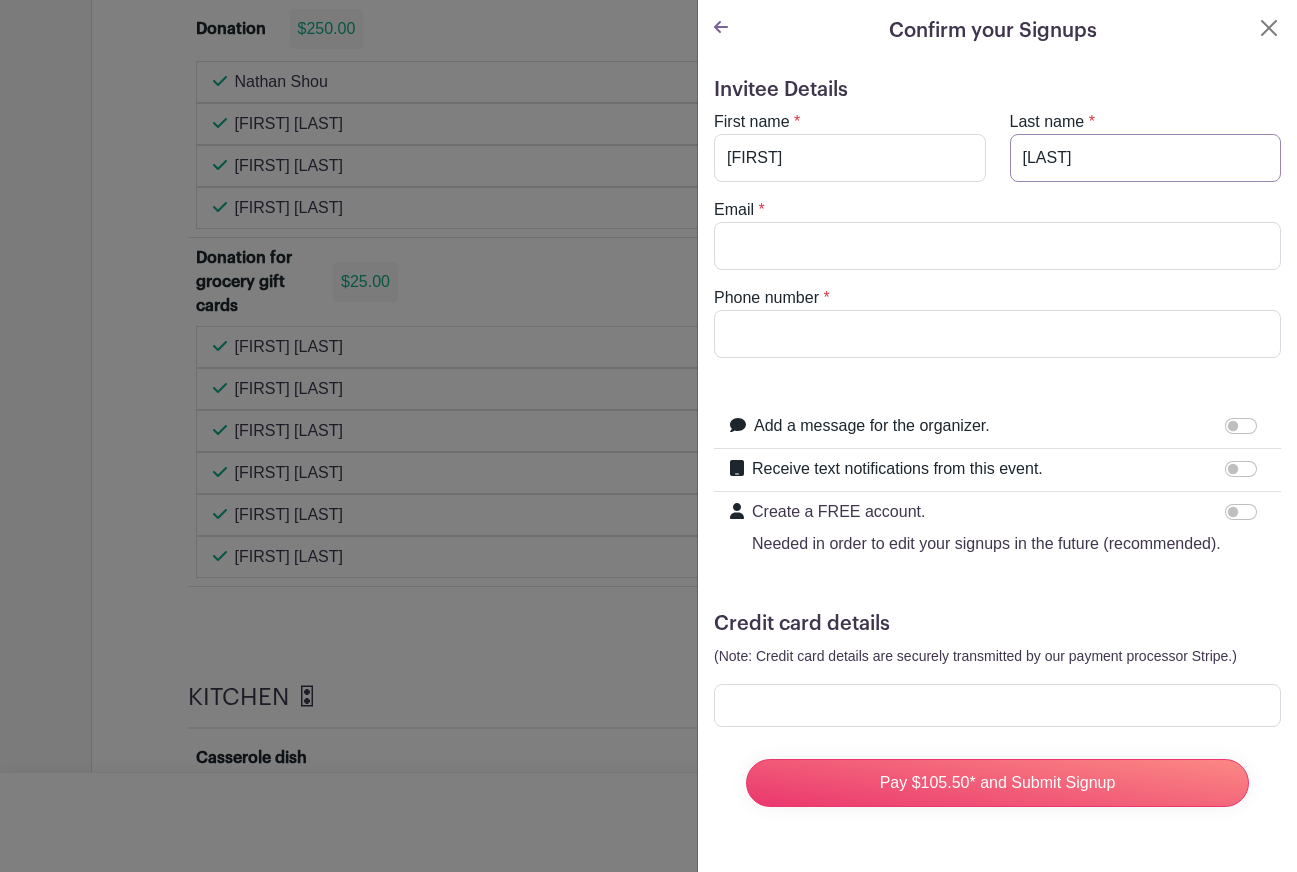 type on "[LAST]" 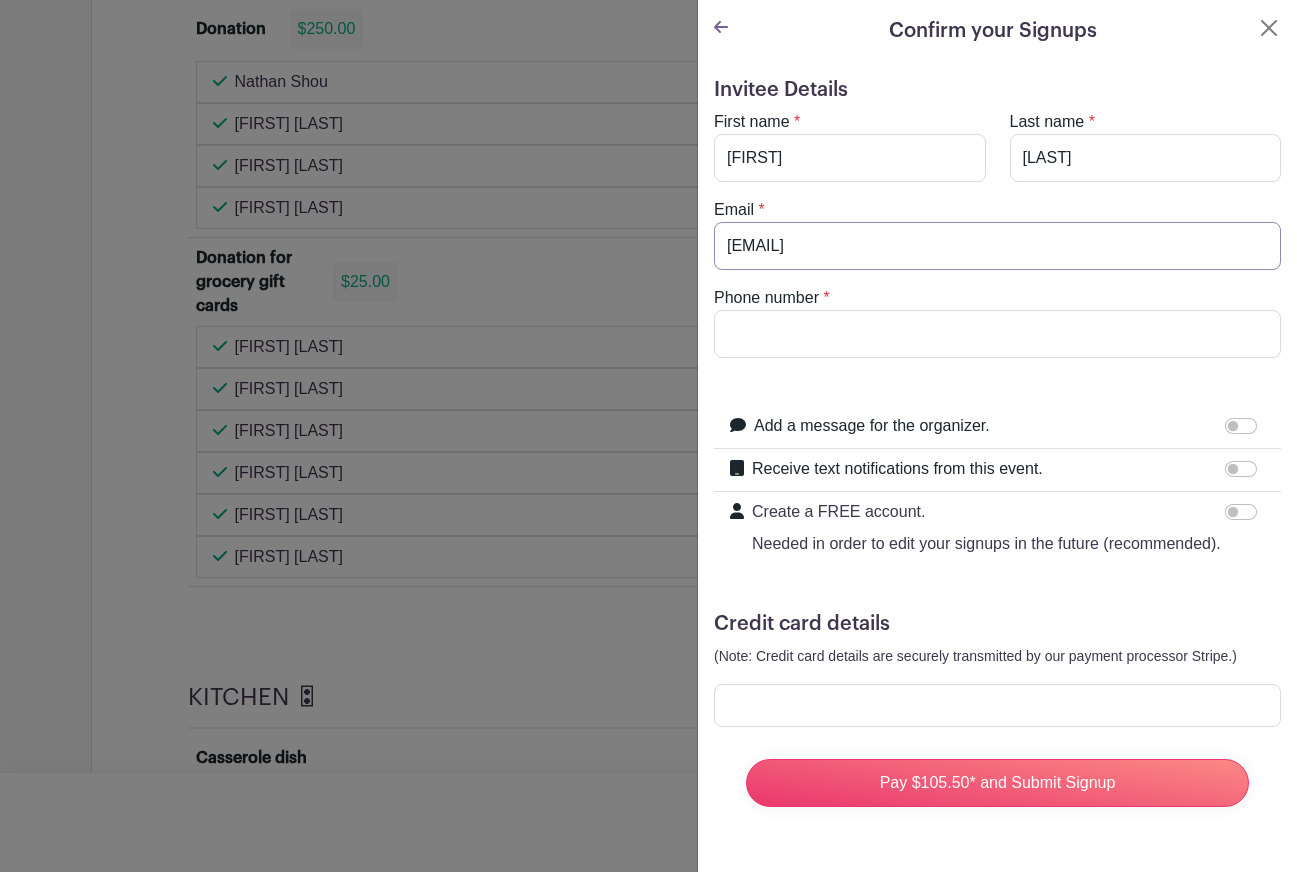 type on "[EMAIL]" 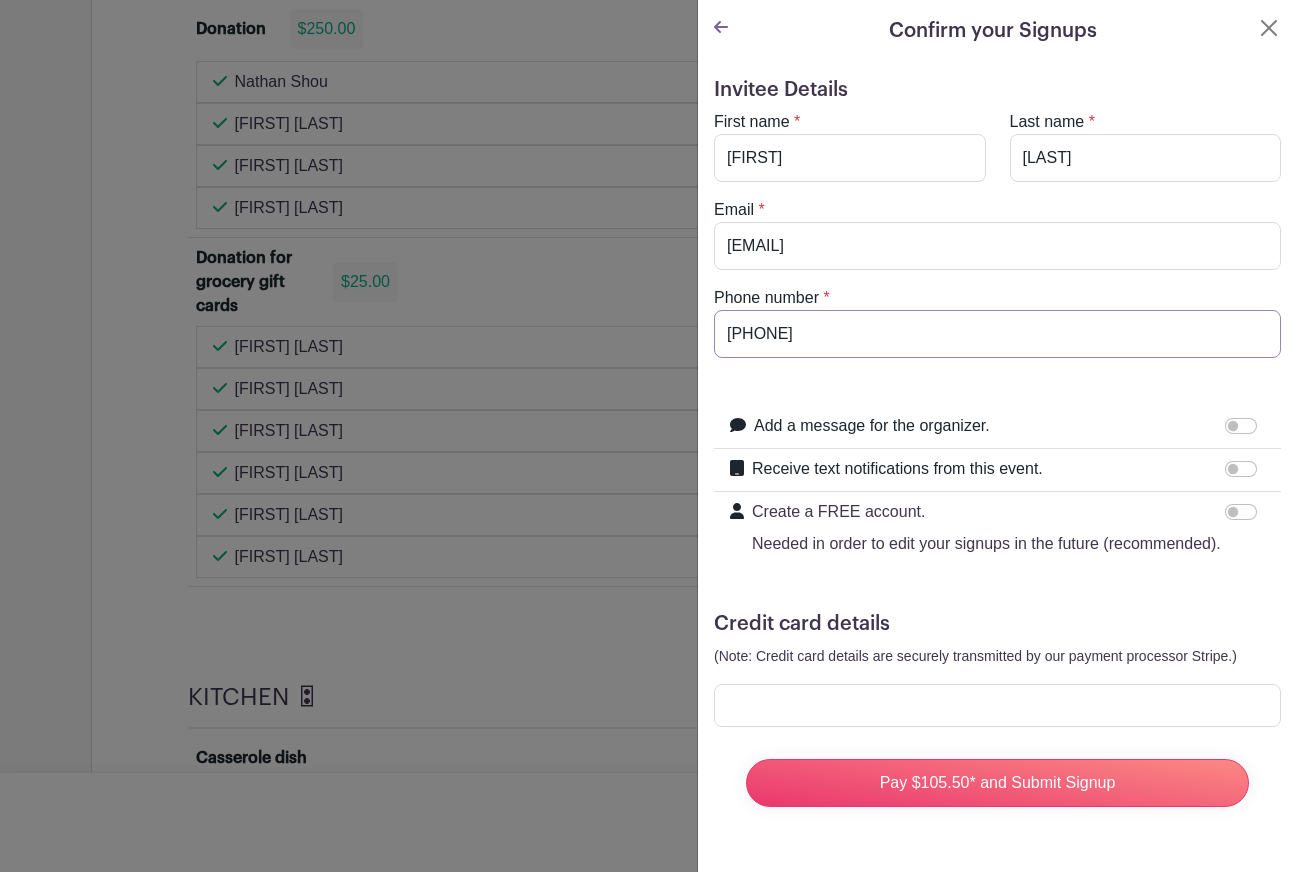 type on "[PHONE]" 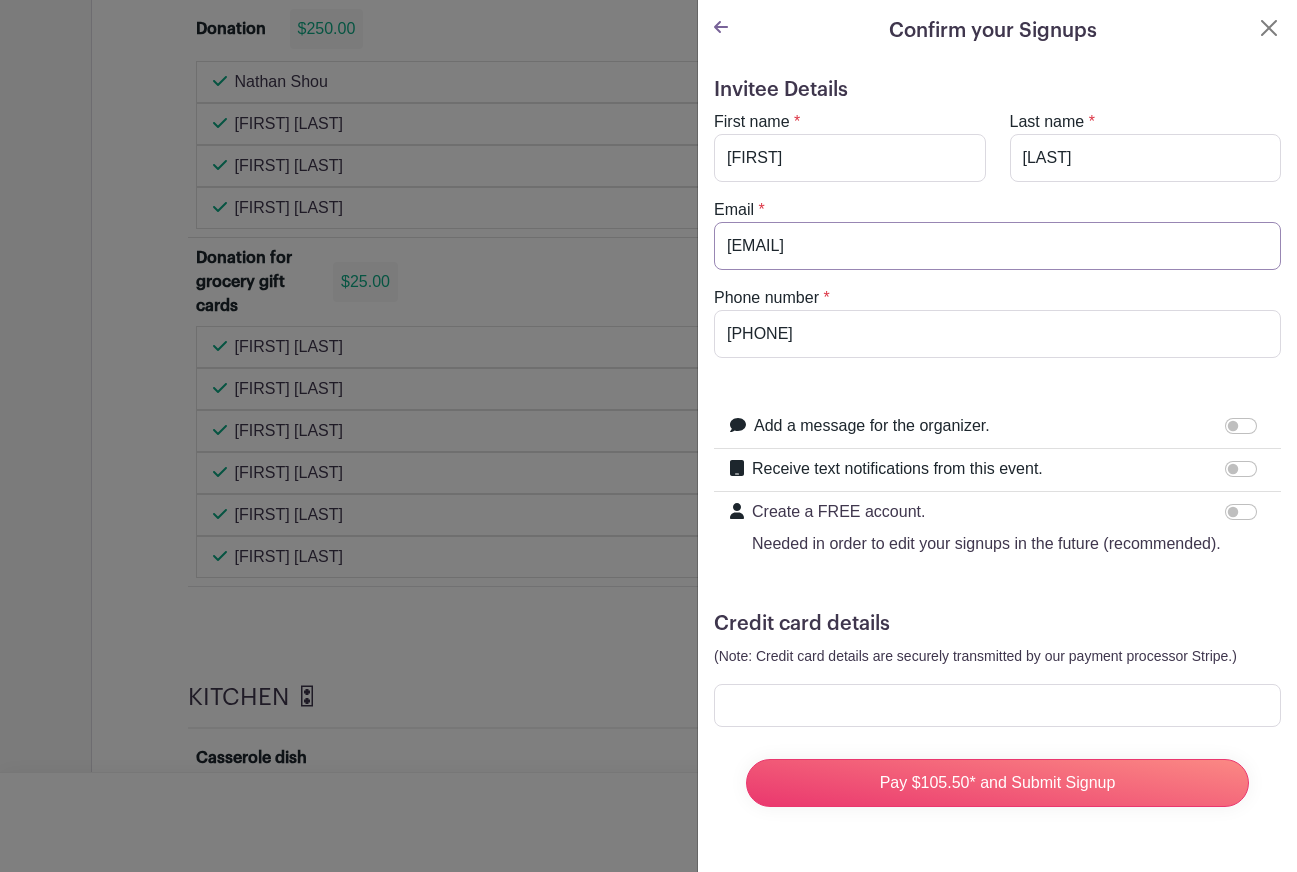 click on "[EMAIL]" at bounding box center (997, 246) 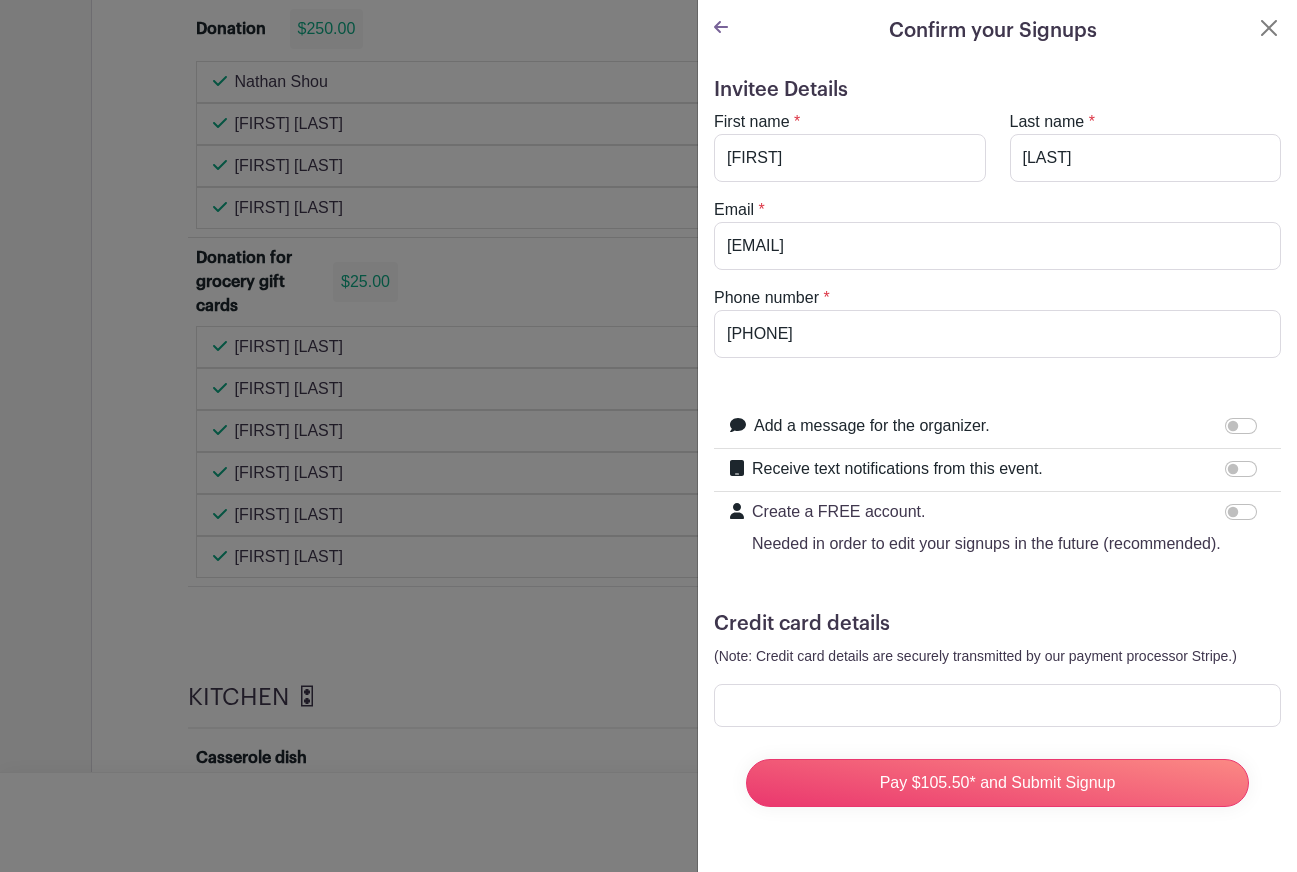 click on "Invitee Details
First name   *
[FIRST]
Last name   *
[LAST]
Email   *
[EMAIL]
Phone number   *
[PHONE]
Add a message for the organizer.
Your message" at bounding box center (997, 450) 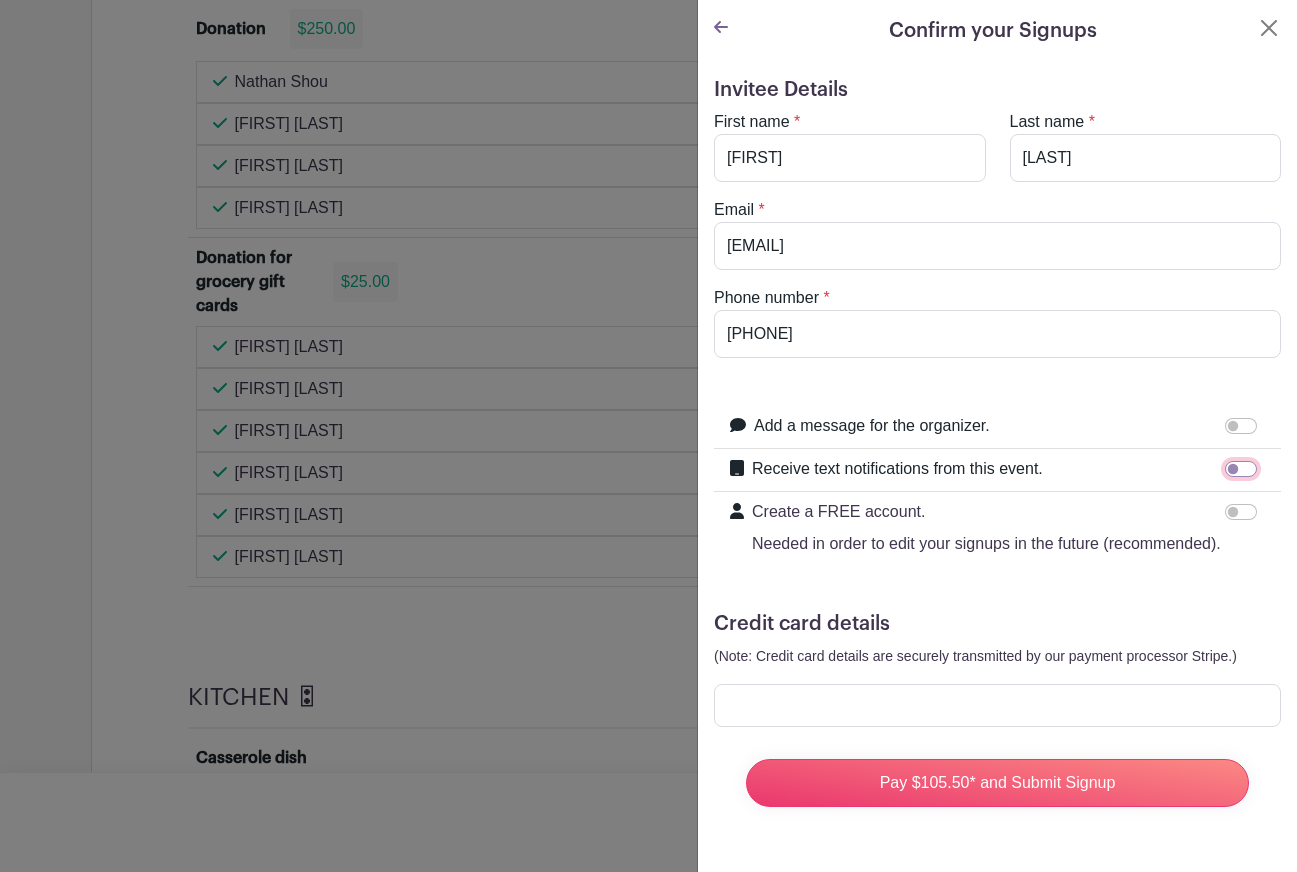 click on "Receive text notifications from this event." at bounding box center (1241, 469) 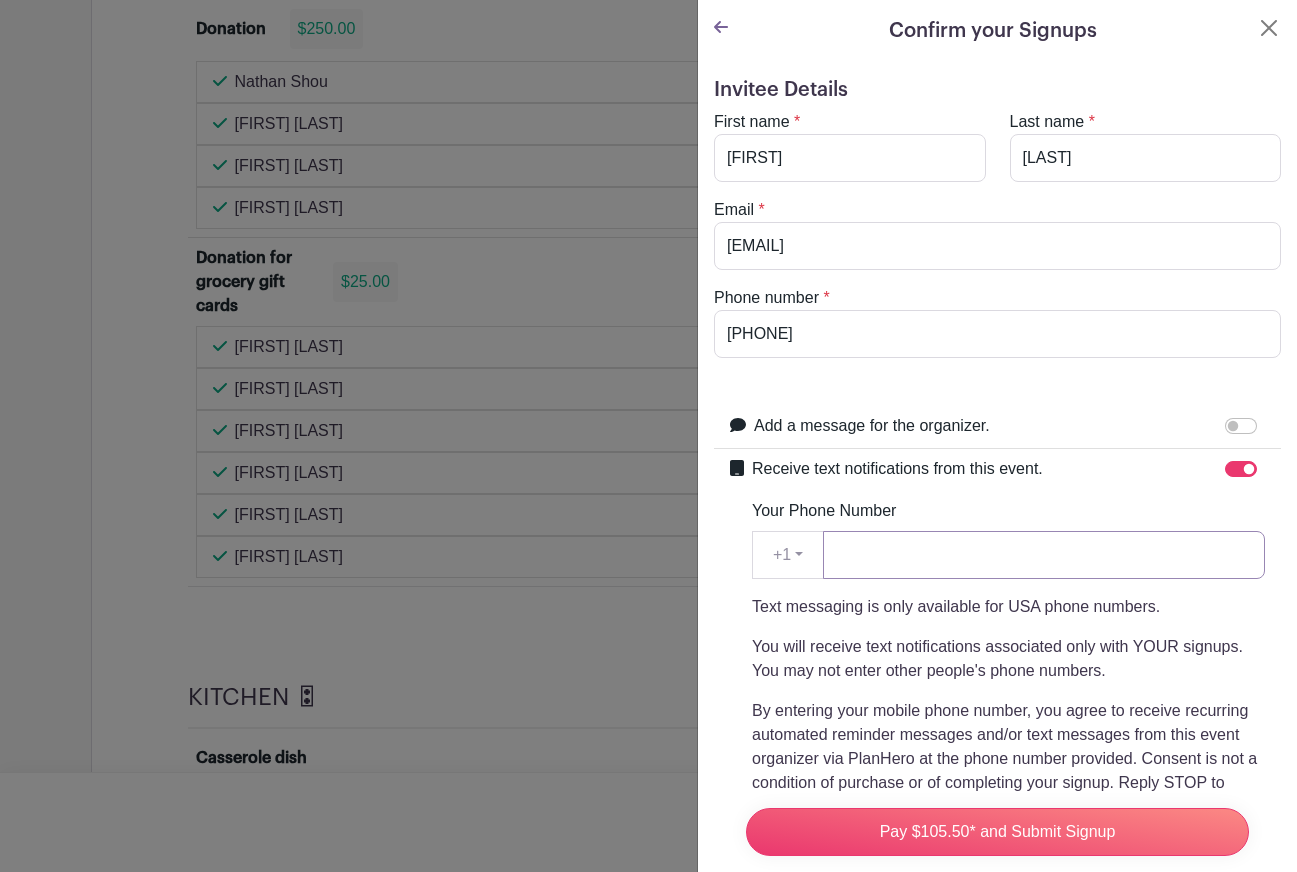 click on "Your Phone Number" at bounding box center (1044, 555) 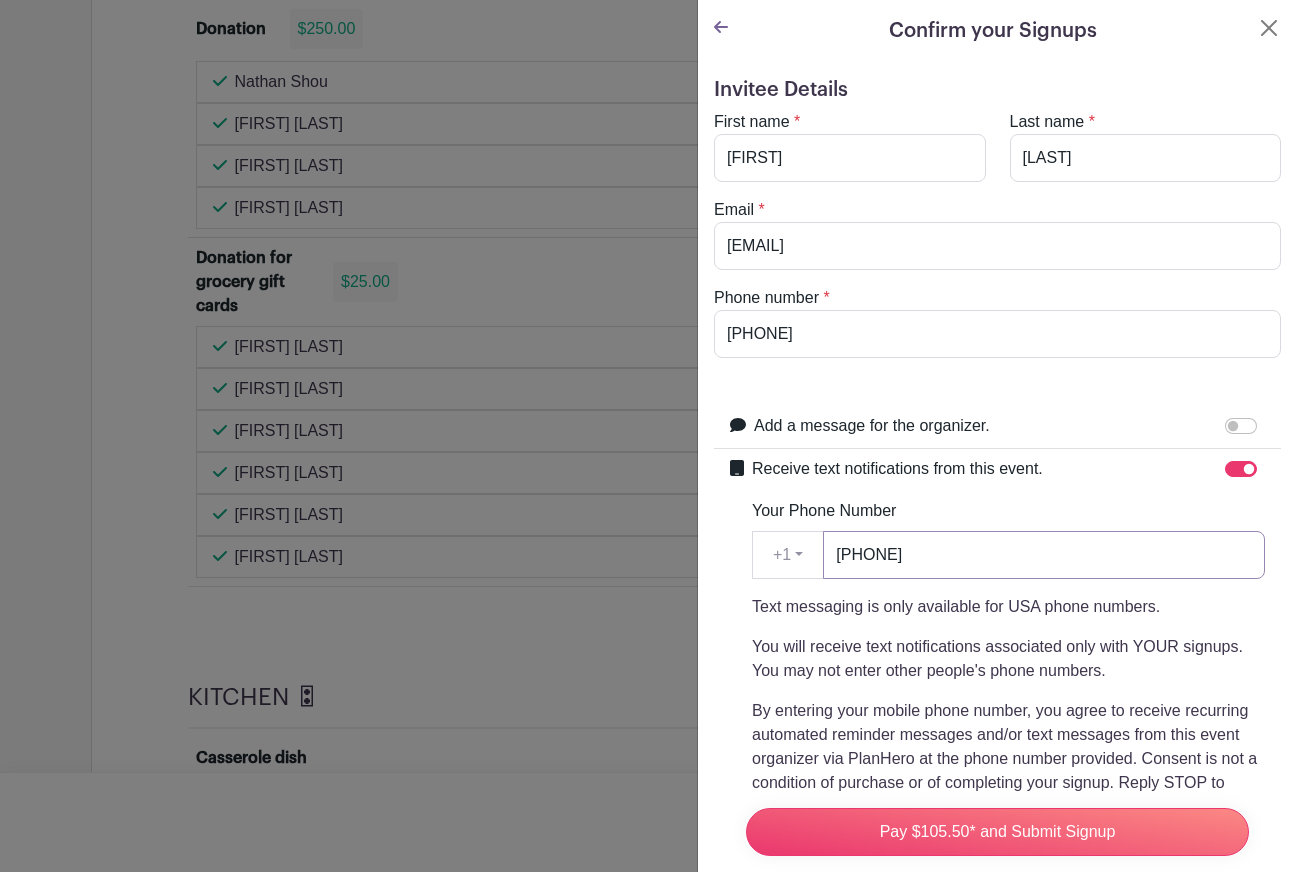 type on "[PHONE]" 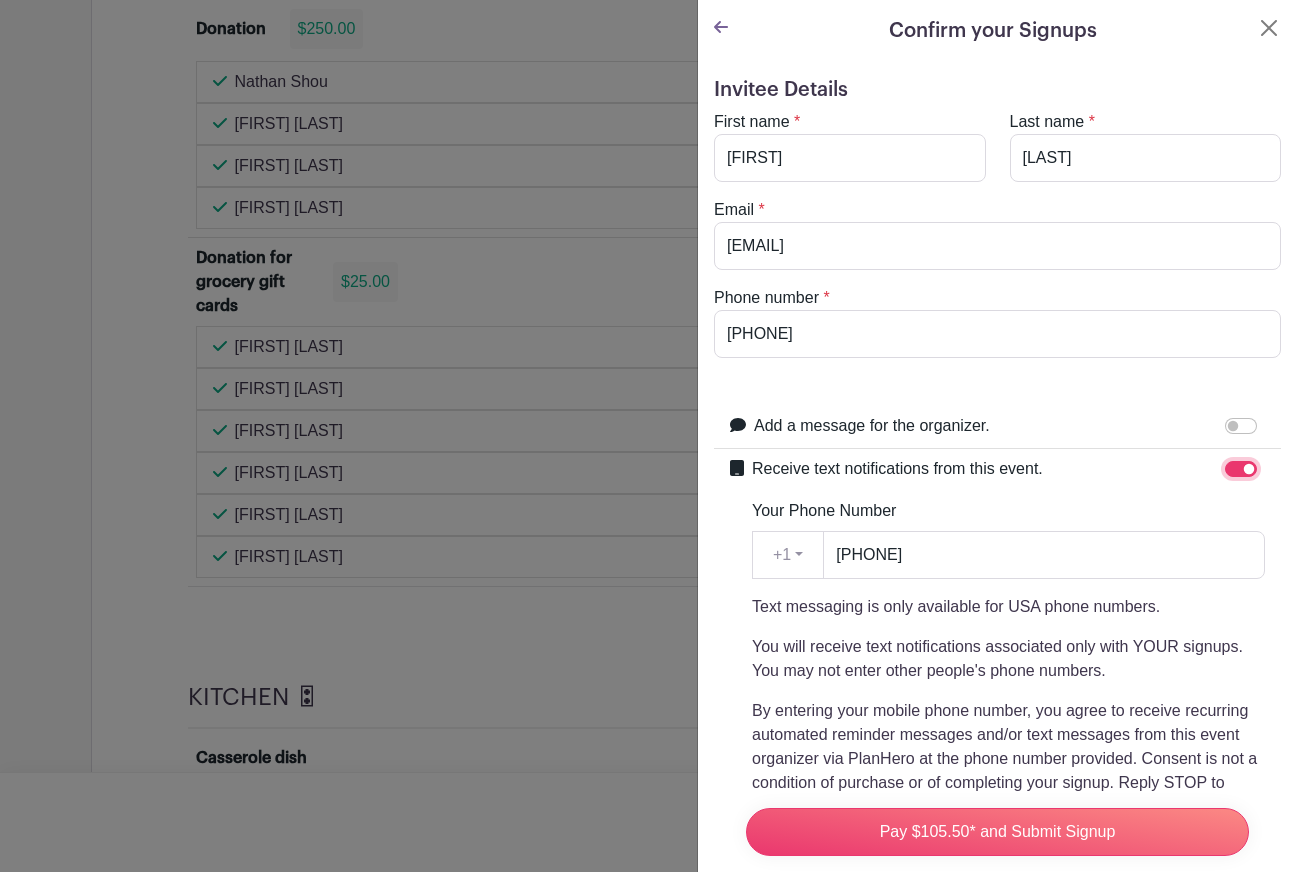 click on "Receive text notifications from this event." at bounding box center (1241, 469) 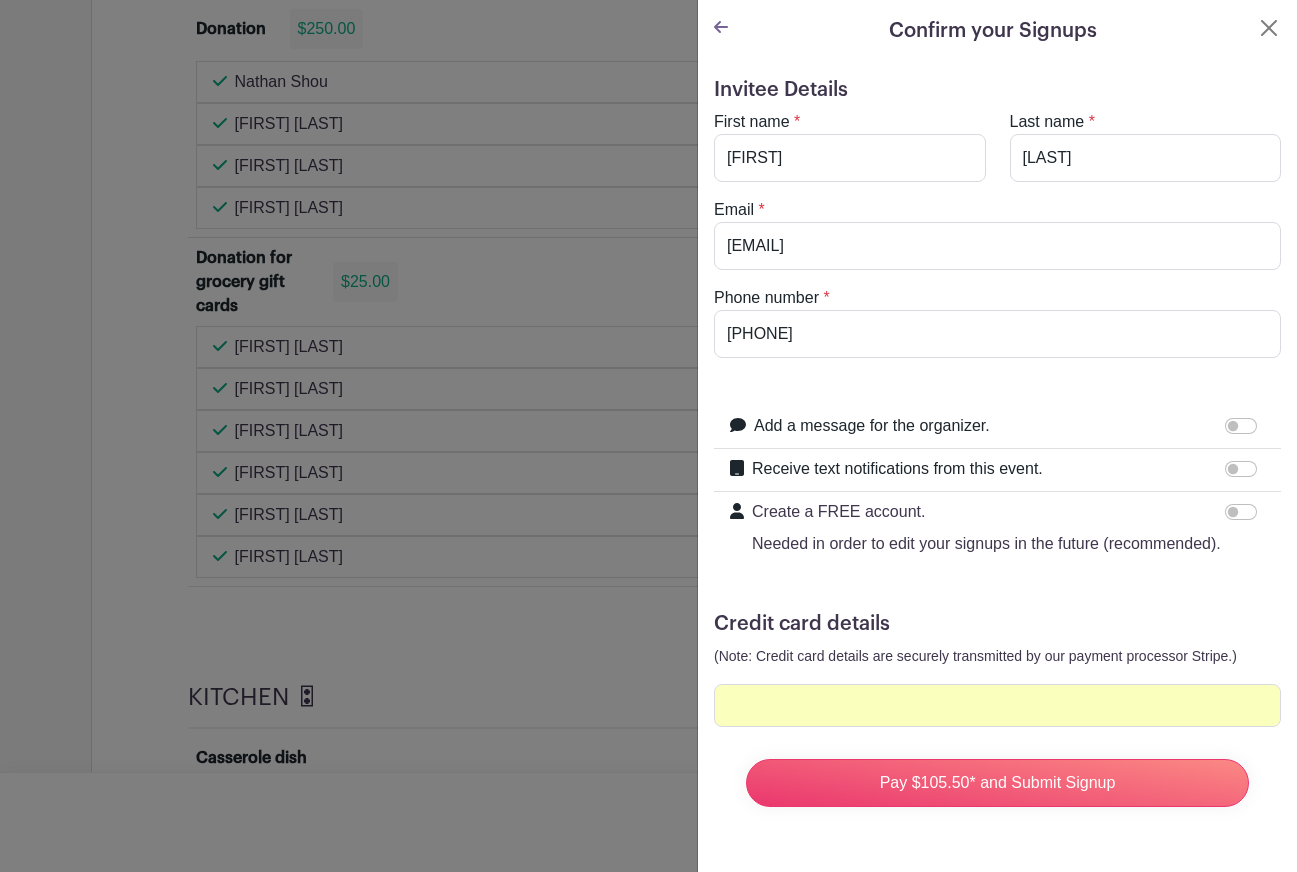 click on "Invitee Details
First name   *
[FIRST]
Last name   *
[LAST]
Email   *
[EMAIL]
Phone number   *
[PHONE]
Add a message for the organizer.
Your message" at bounding box center (997, 450) 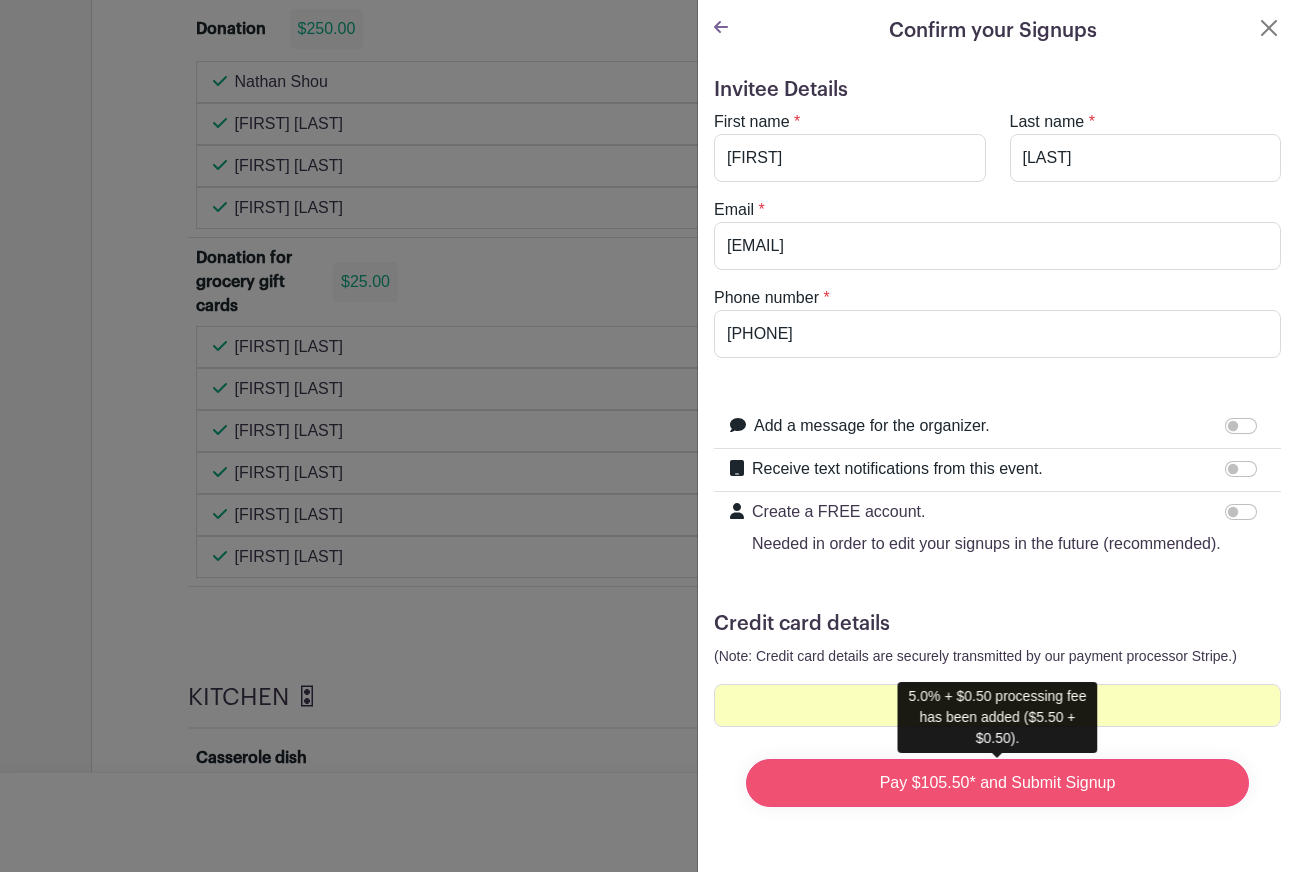 click on "Pay $105.50* and Submit Signup" at bounding box center [997, 783] 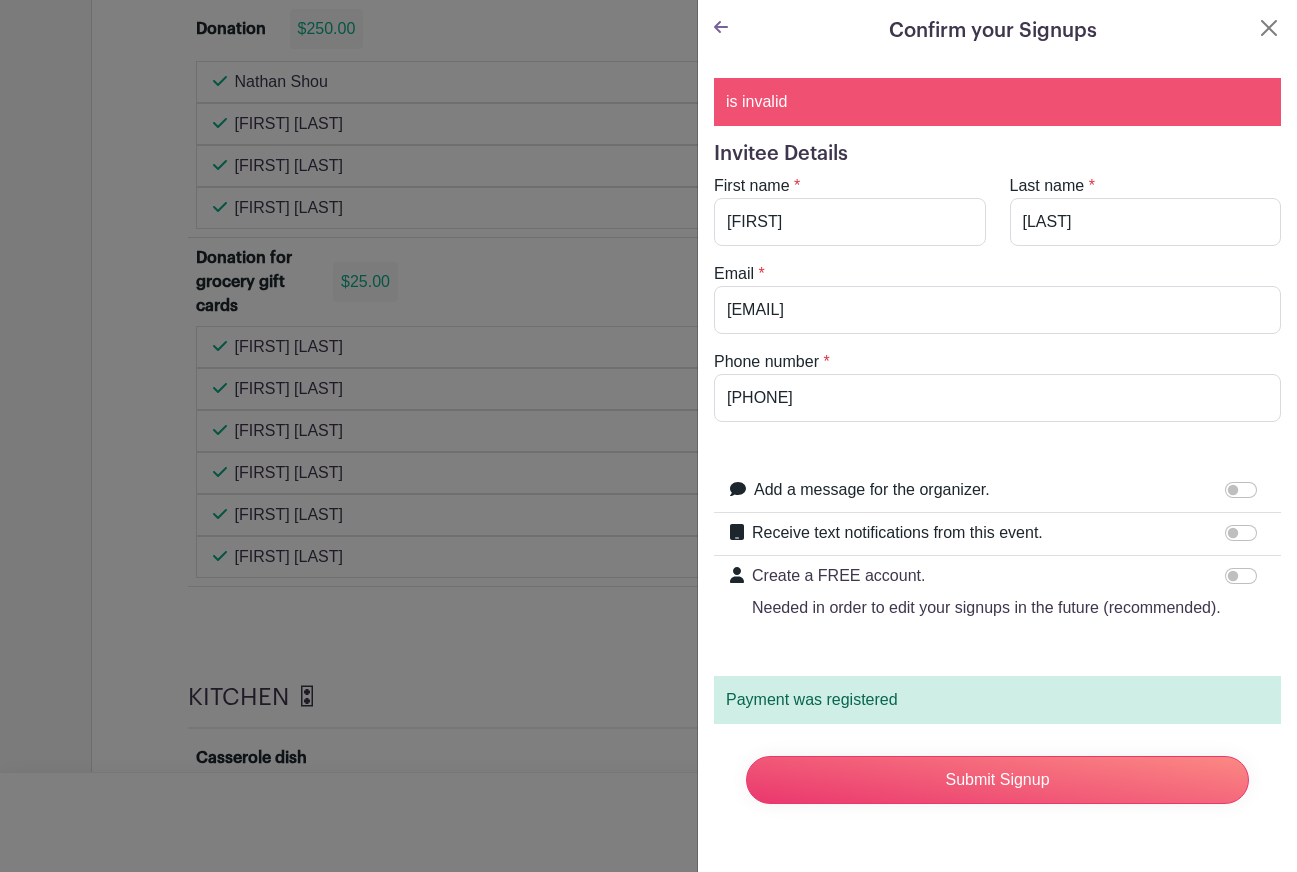 click 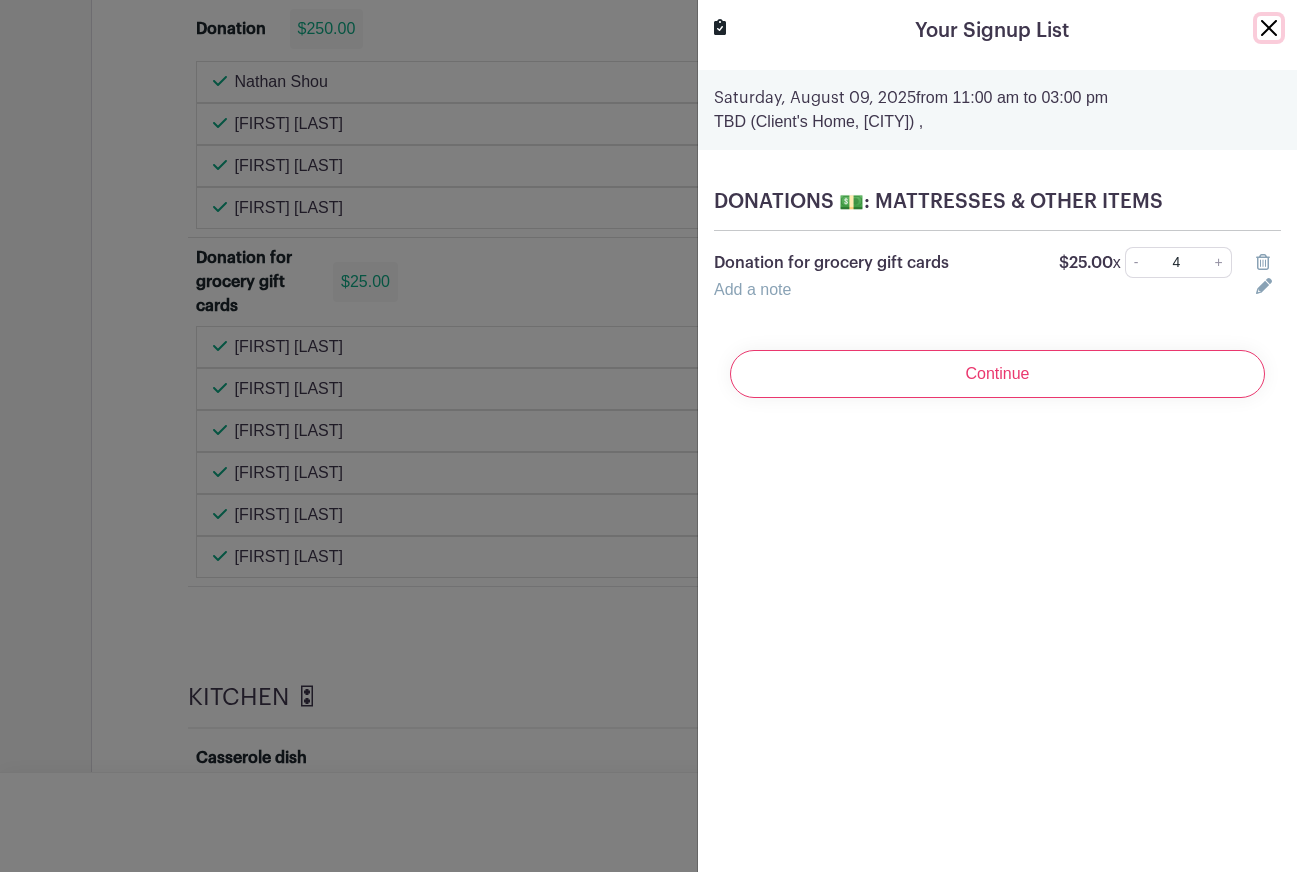 click at bounding box center [1269, 28] 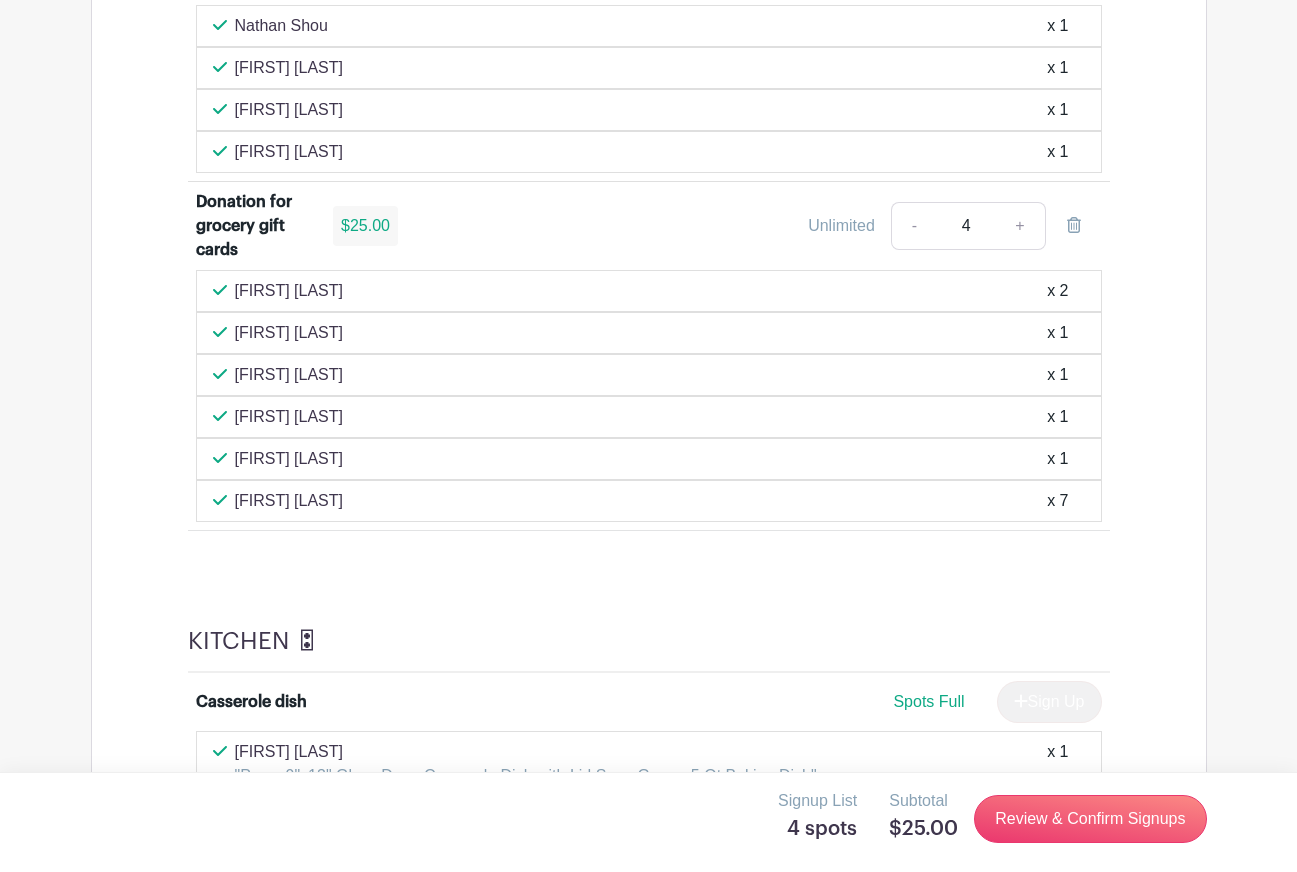 scroll, scrollTop: 2525, scrollLeft: 0, axis: vertical 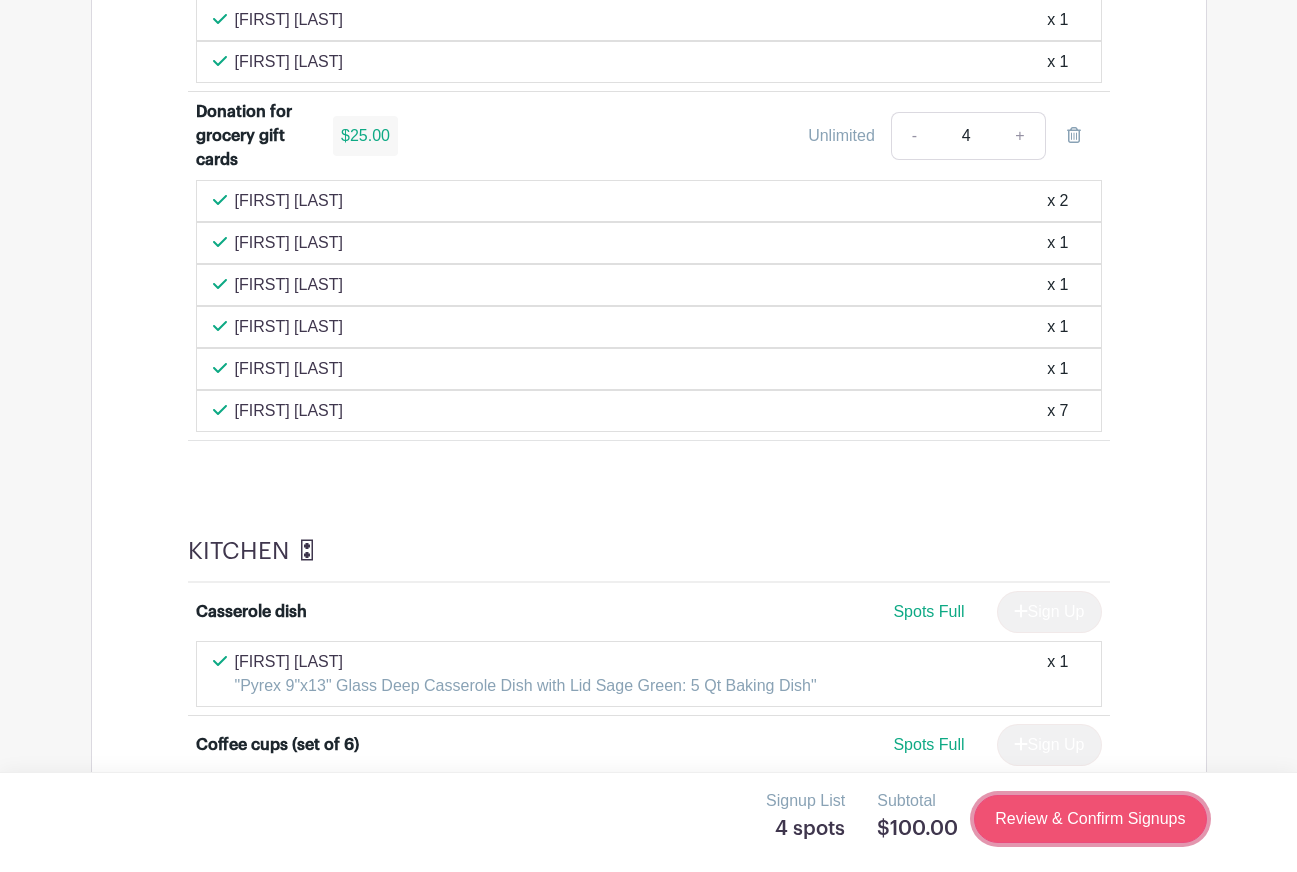 click on "Review & Confirm Signups" at bounding box center (1090, 819) 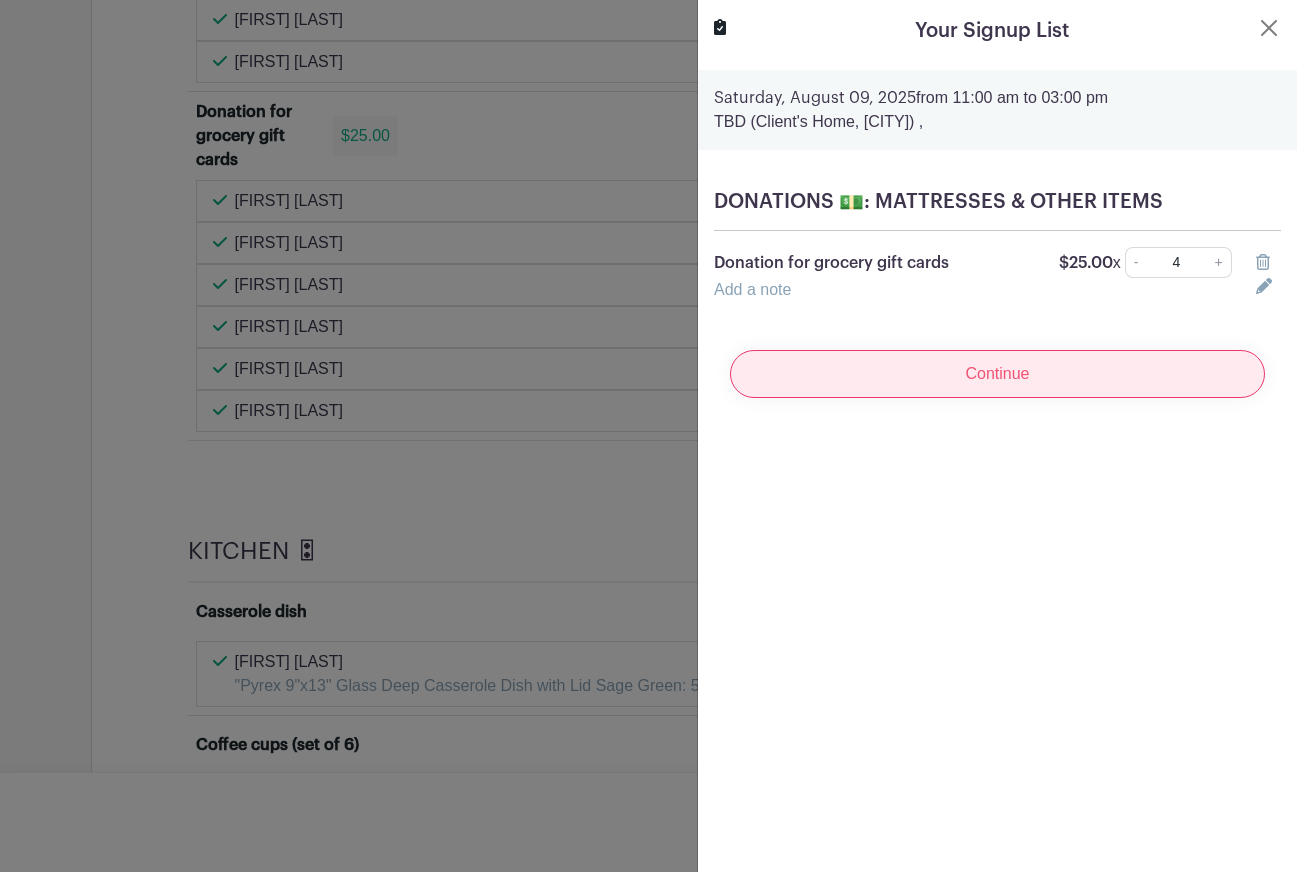 click on "Continue" at bounding box center [997, 374] 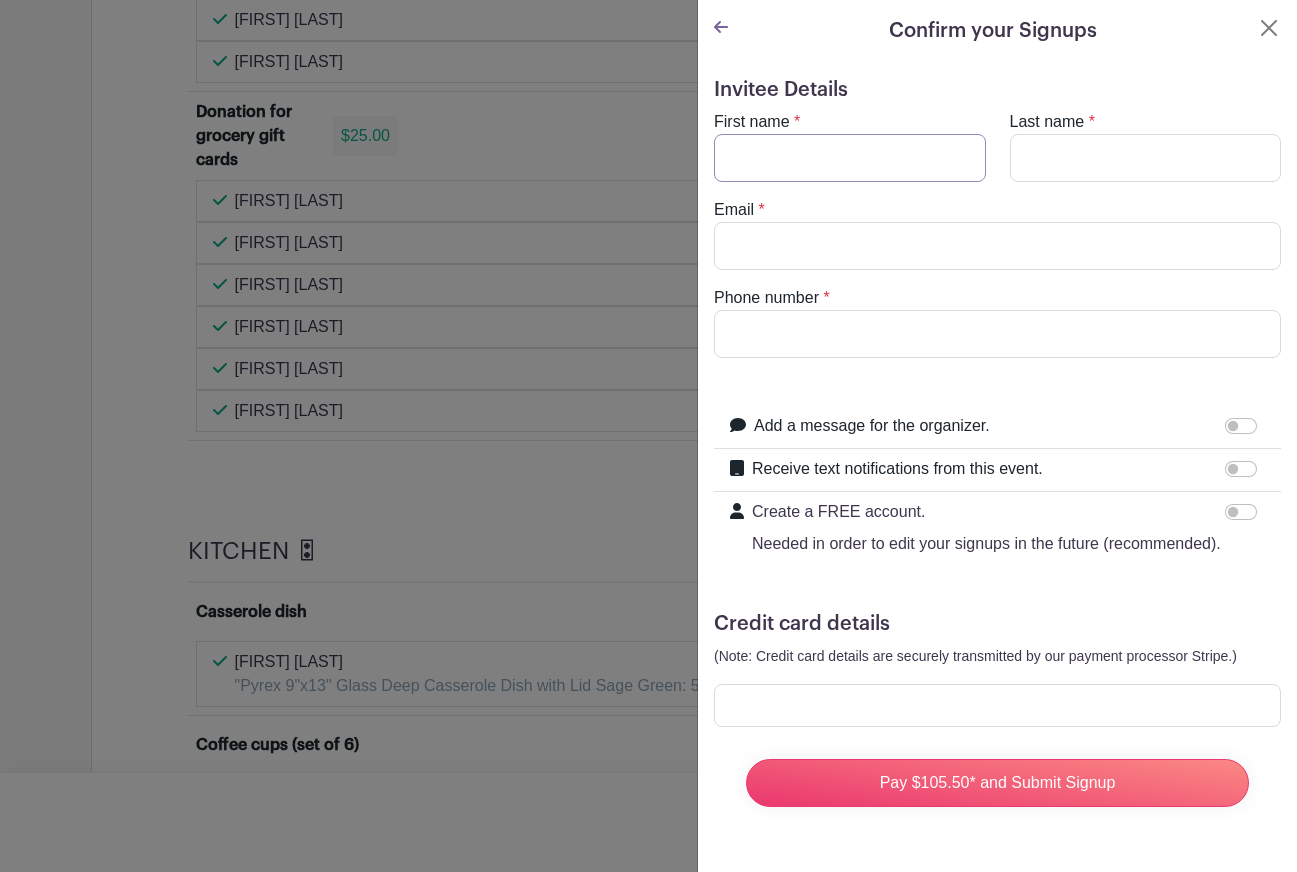 click on "First name" at bounding box center (850, 158) 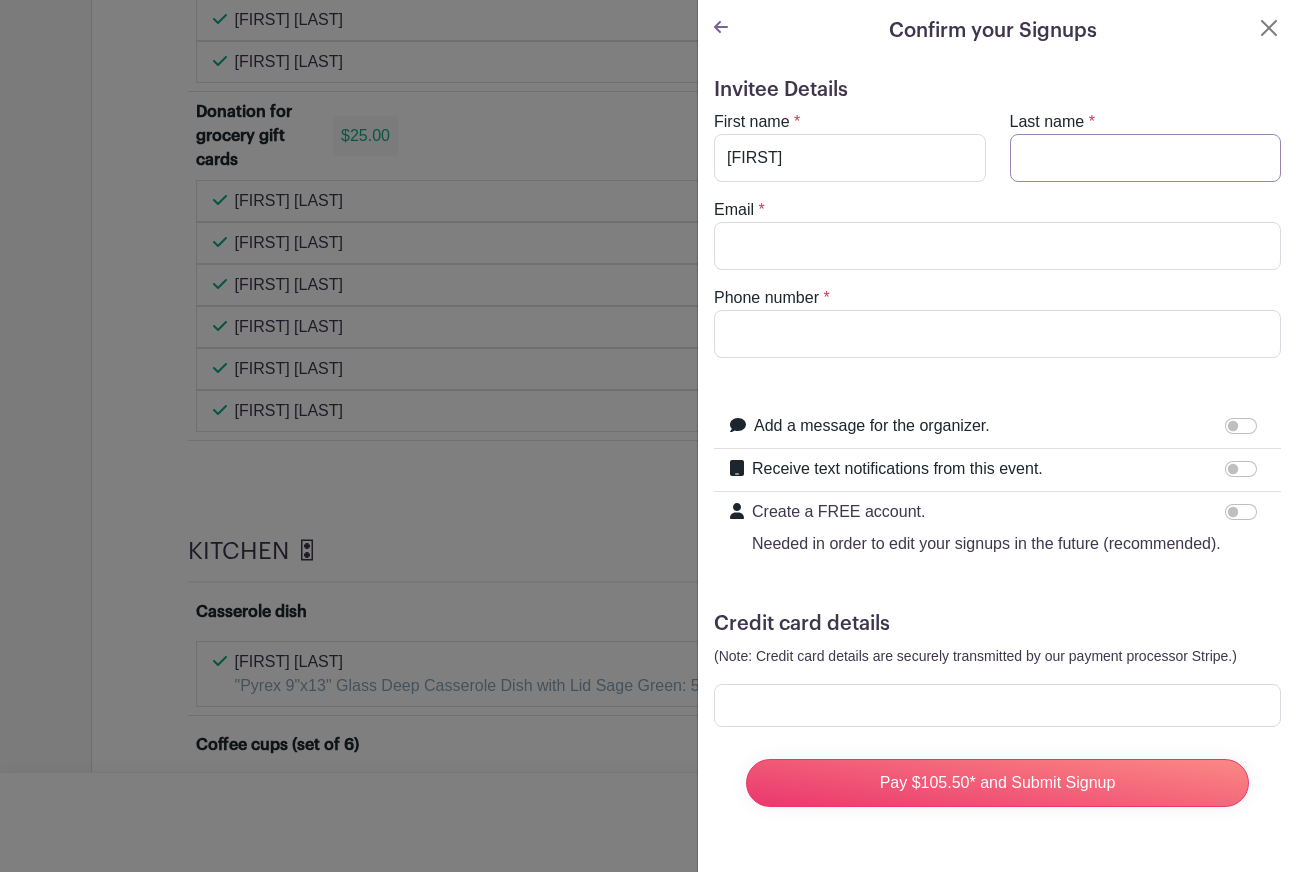 type on "[LAST]" 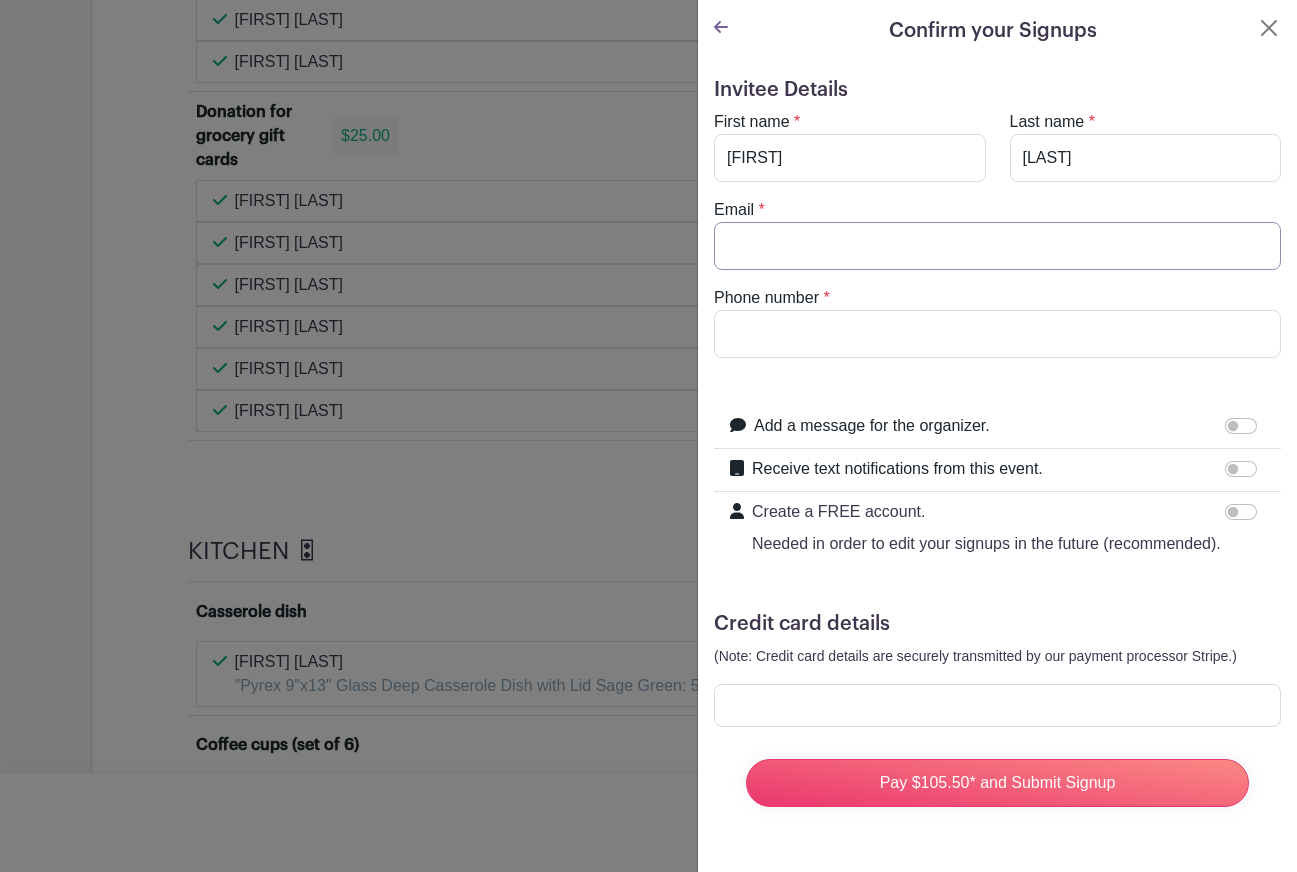 type on "[EMAIL]" 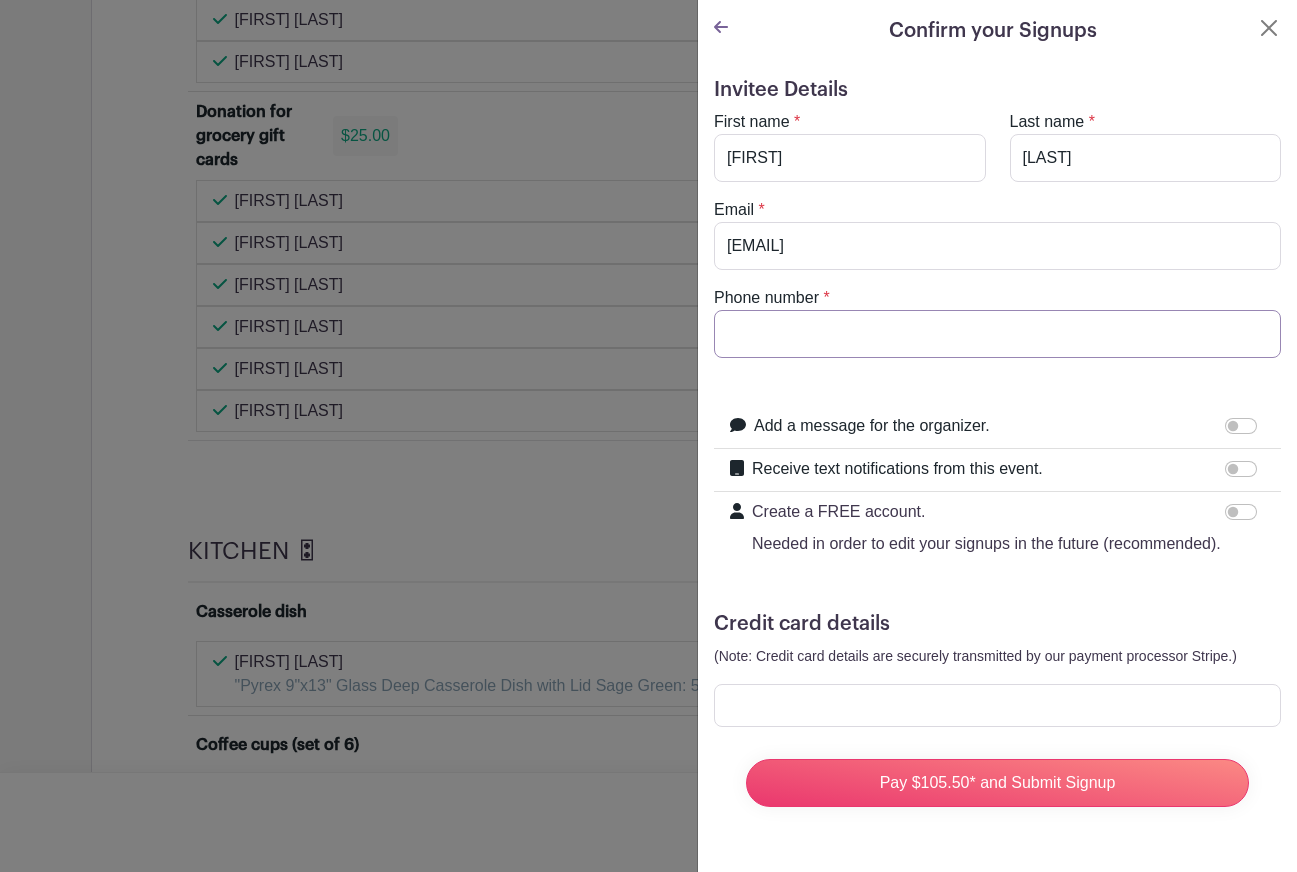 type on "[PHONE]" 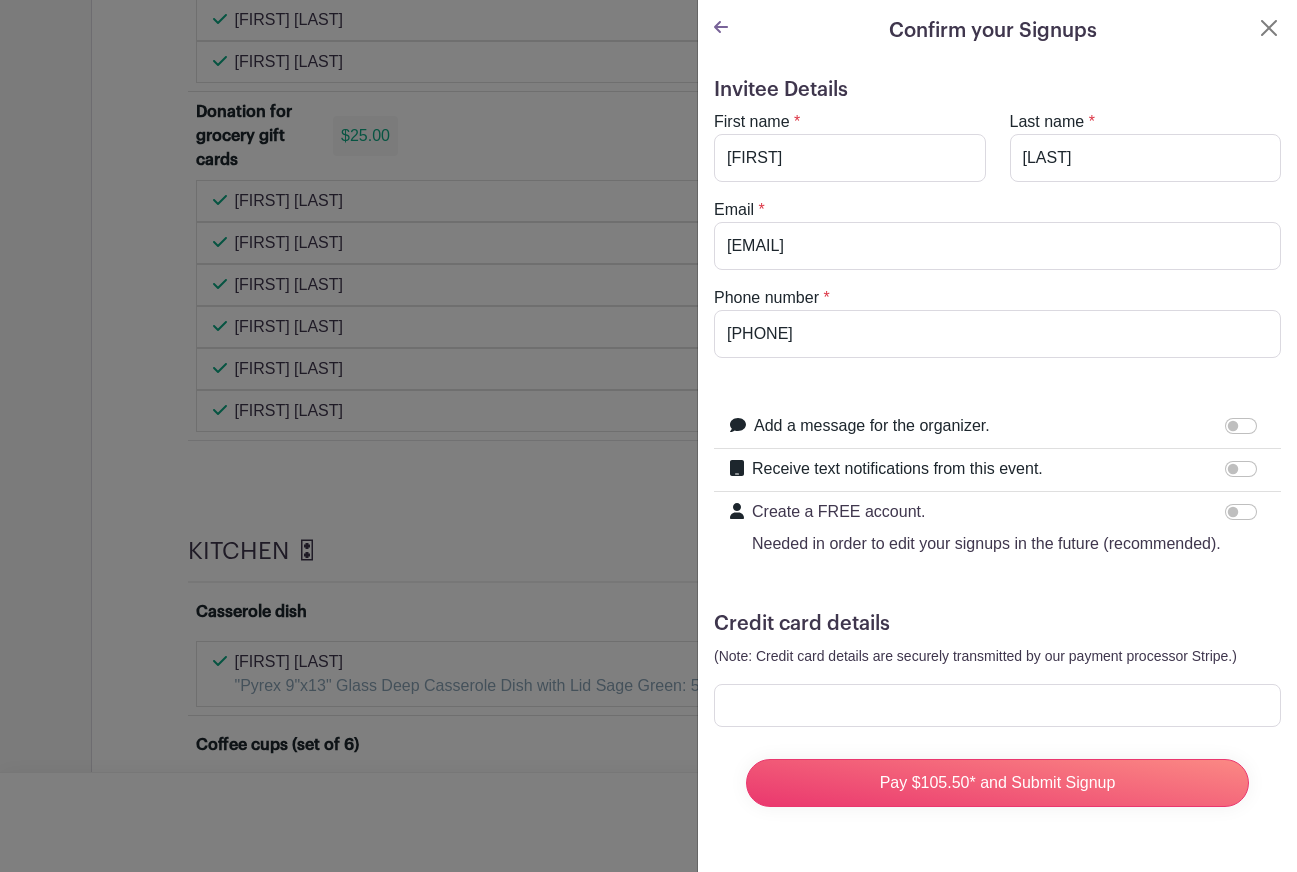 click on "Credit card details" at bounding box center [997, 624] 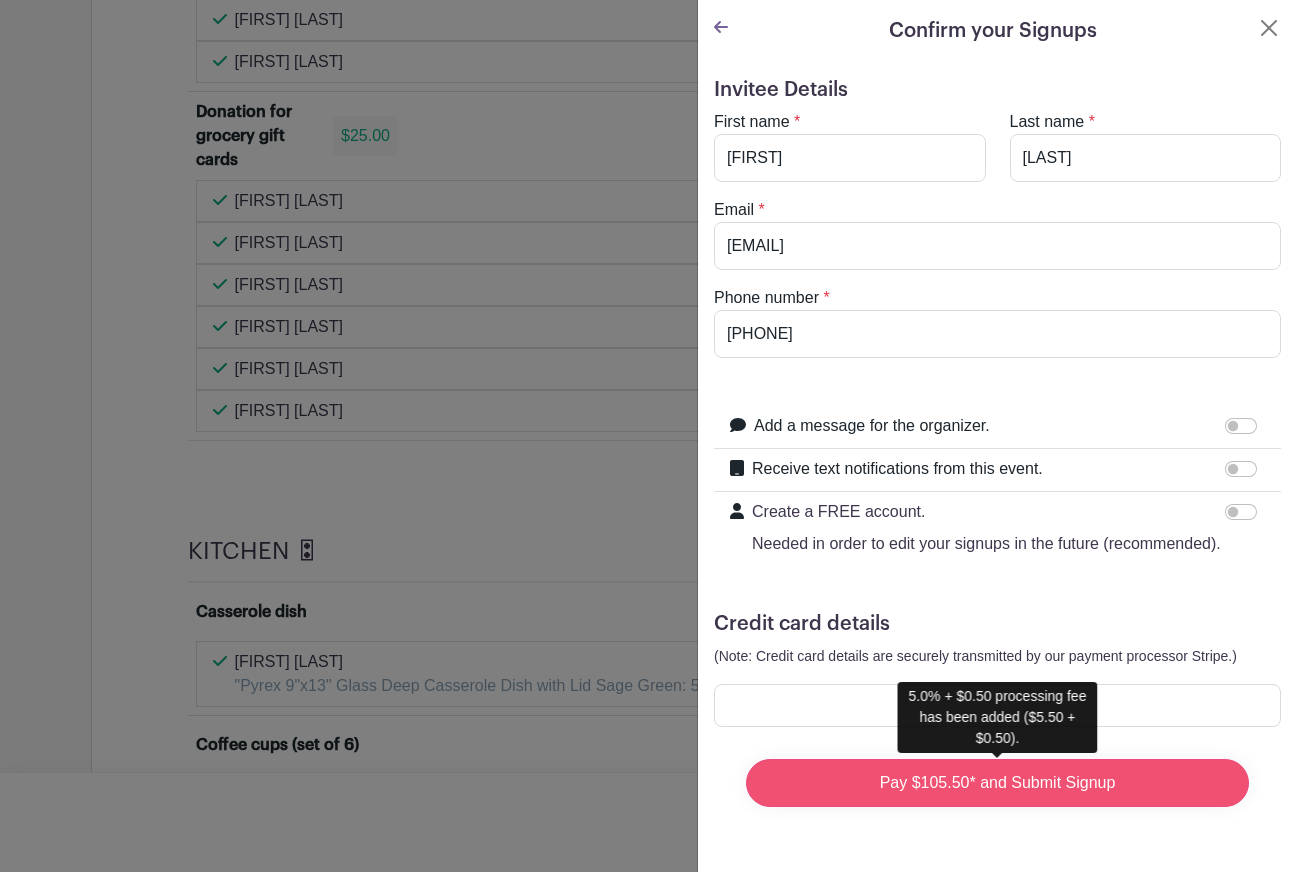 click on "Pay $105.50* and Submit Signup" at bounding box center (997, 783) 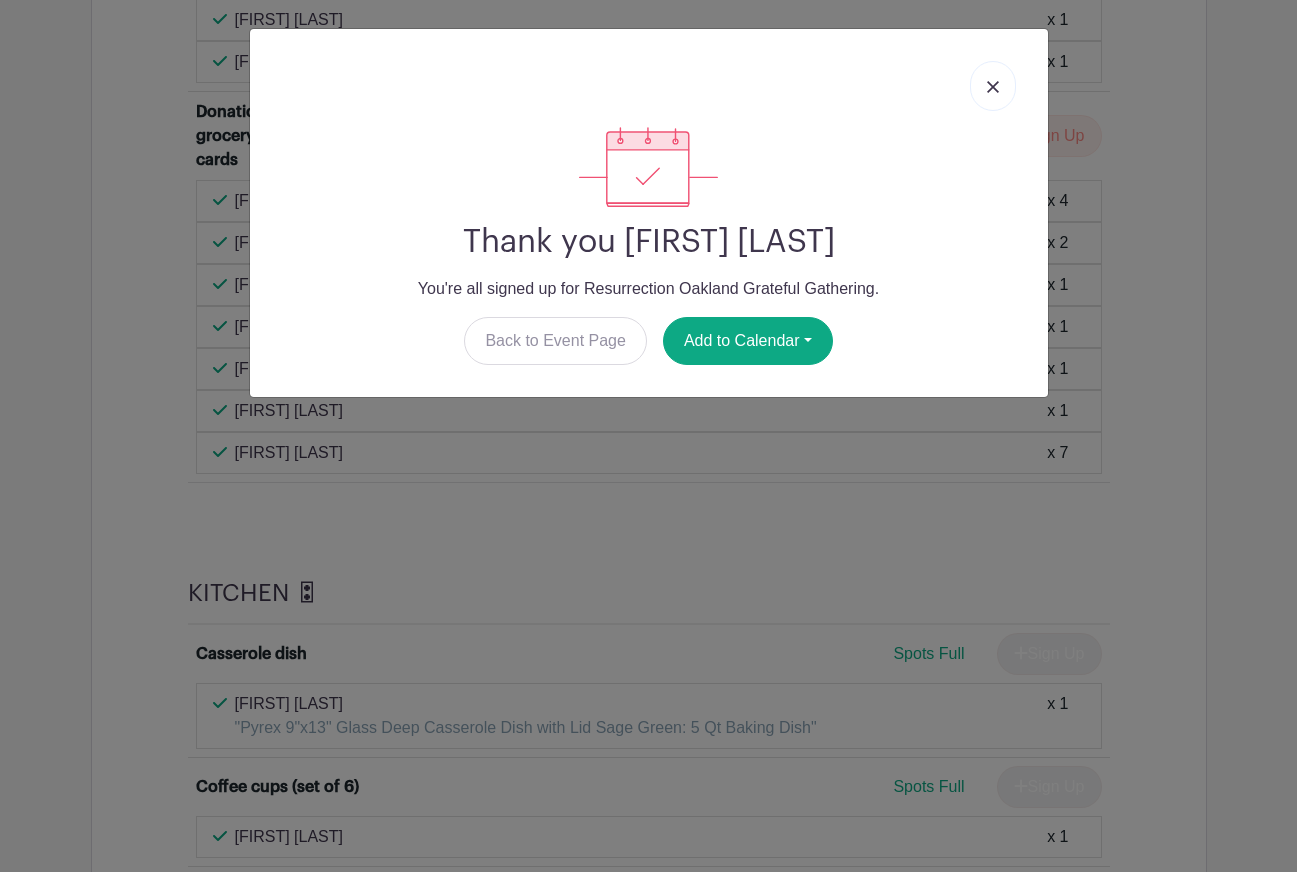 click at bounding box center [649, 86] 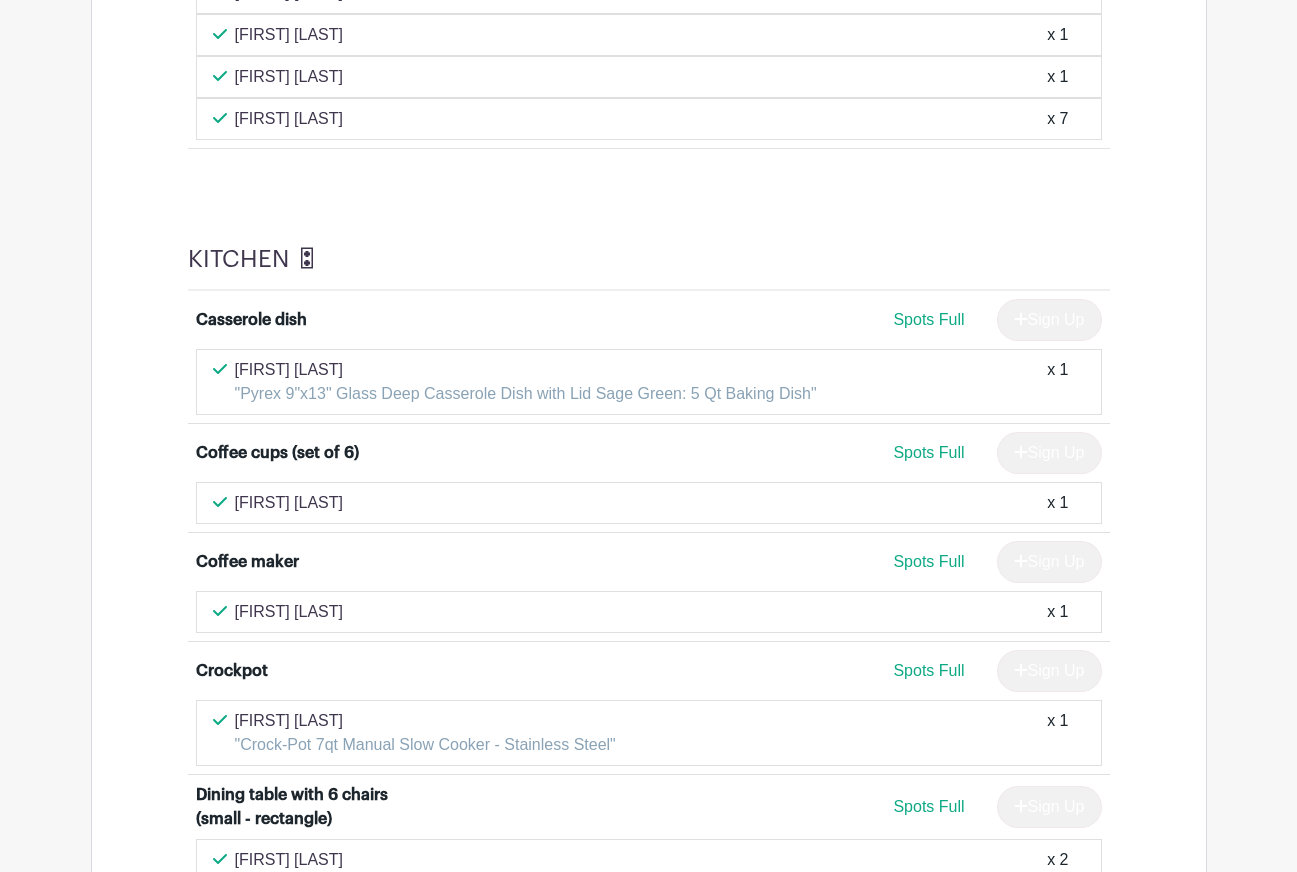 scroll, scrollTop: 2718, scrollLeft: 0, axis: vertical 